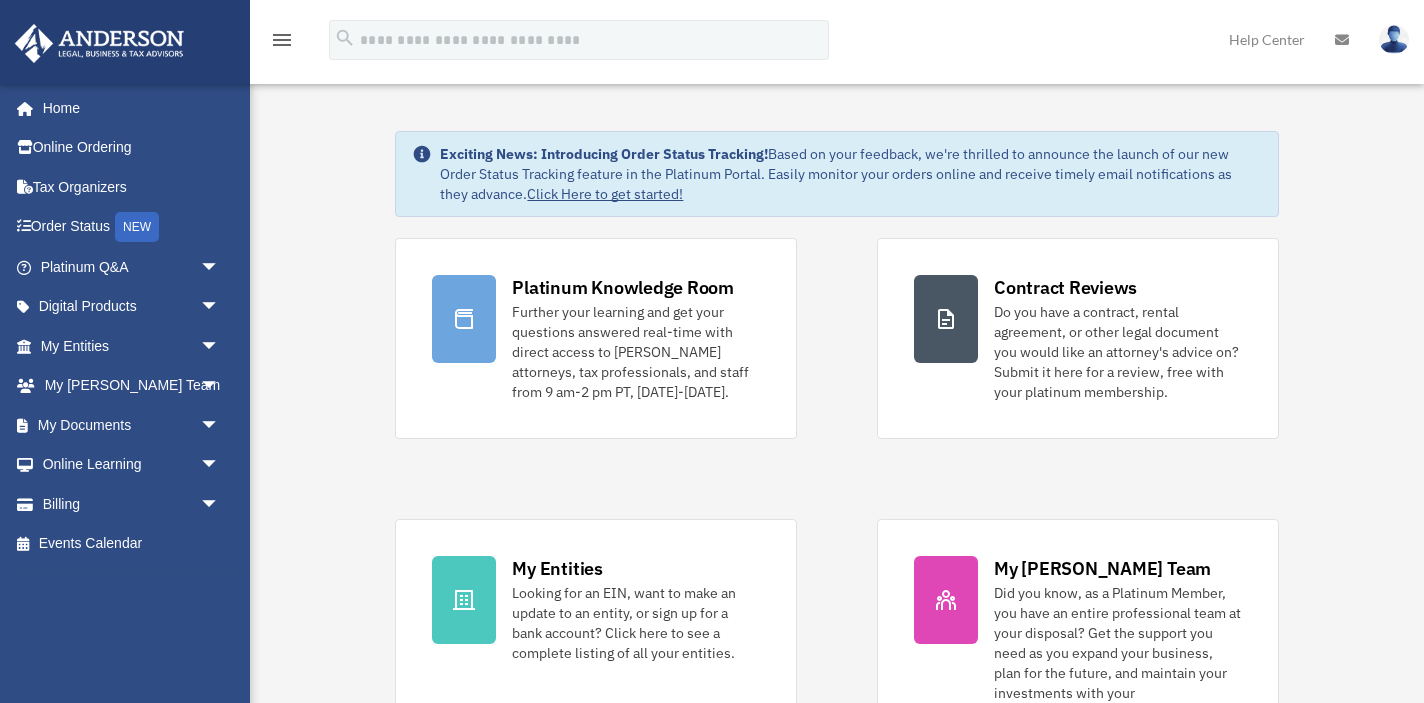 scroll, scrollTop: 0, scrollLeft: 0, axis: both 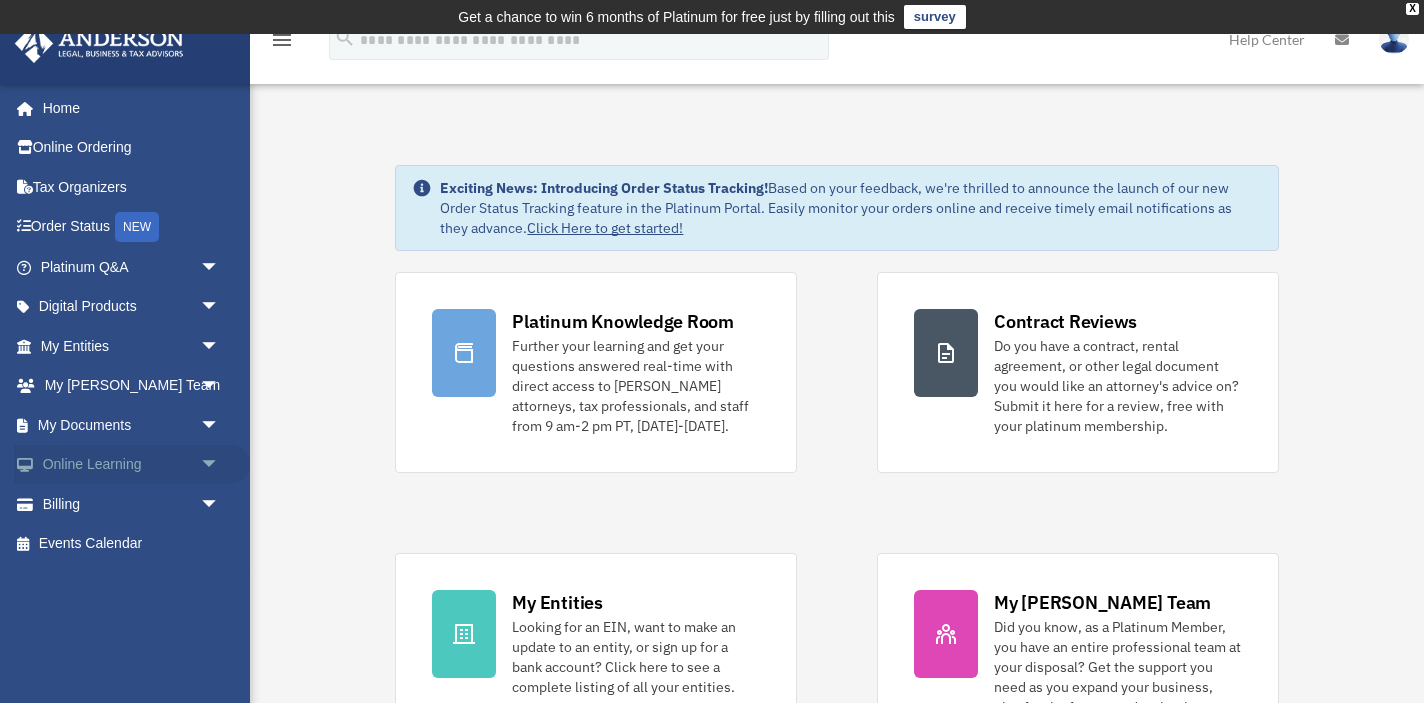 click on "Online Learning arrow_drop_down" at bounding box center (132, 465) 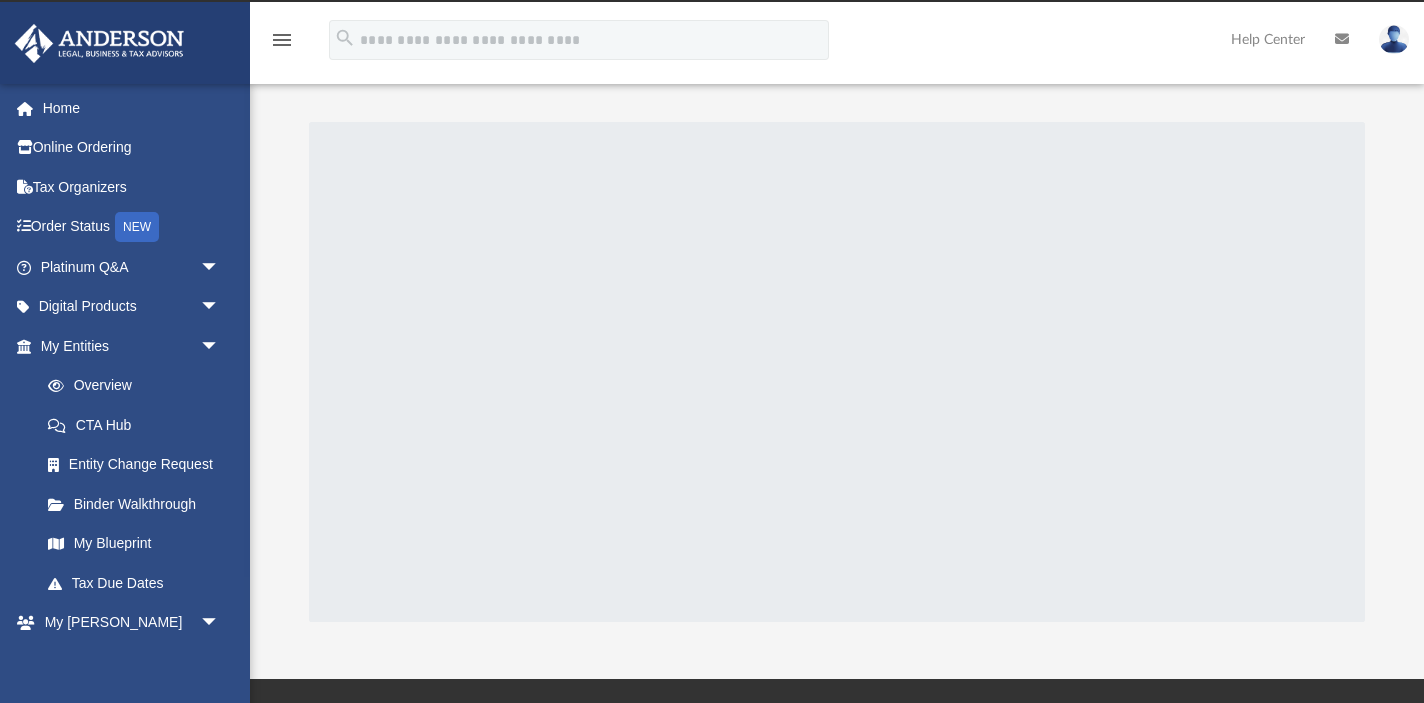 scroll, scrollTop: 0, scrollLeft: 0, axis: both 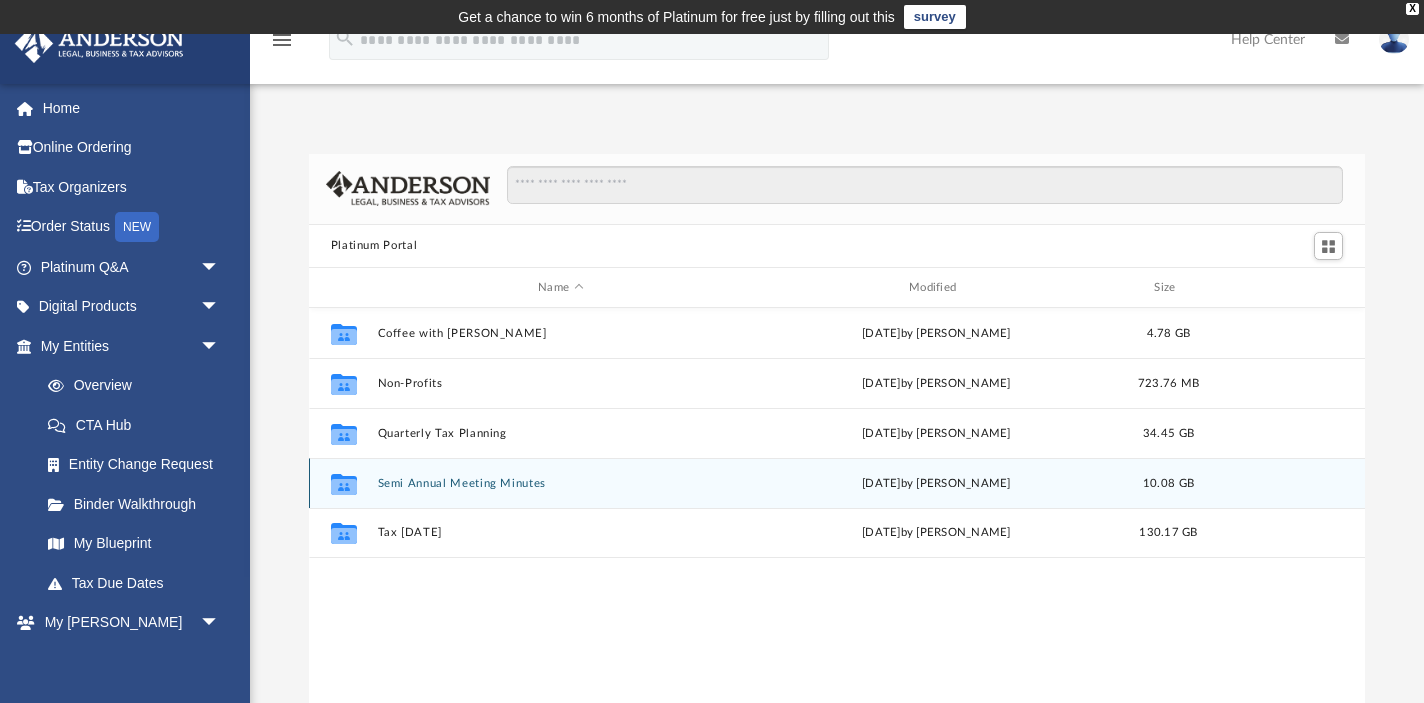 click on "Semi Annual Meeting Minutes" at bounding box center (560, 483) 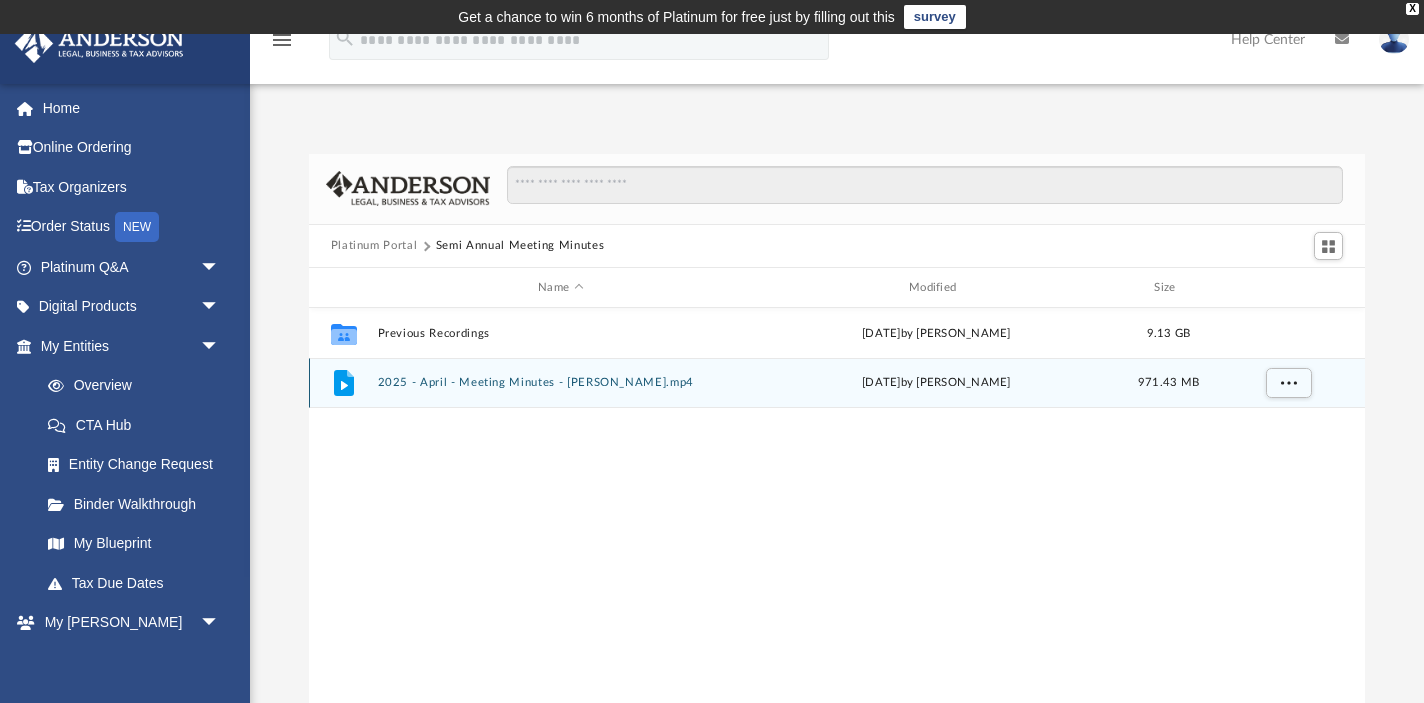 drag, startPoint x: 463, startPoint y: 379, endPoint x: 1001, endPoint y: 407, distance: 538.72815 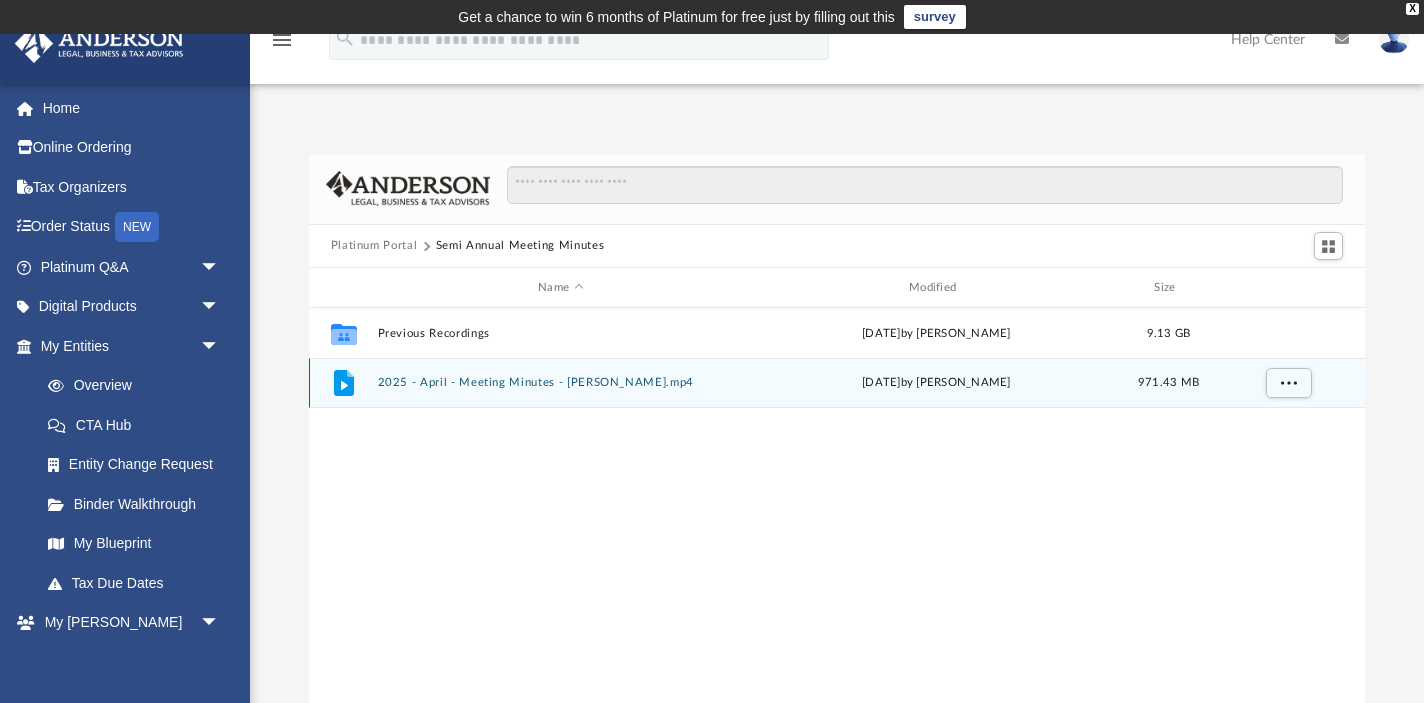 click on "File 2025 - April - Meeting Minutes - EJ McCaffrey.mp4 Fri Apr 18 2025  by Matthew Moore 971.43 MB" at bounding box center (837, 383) 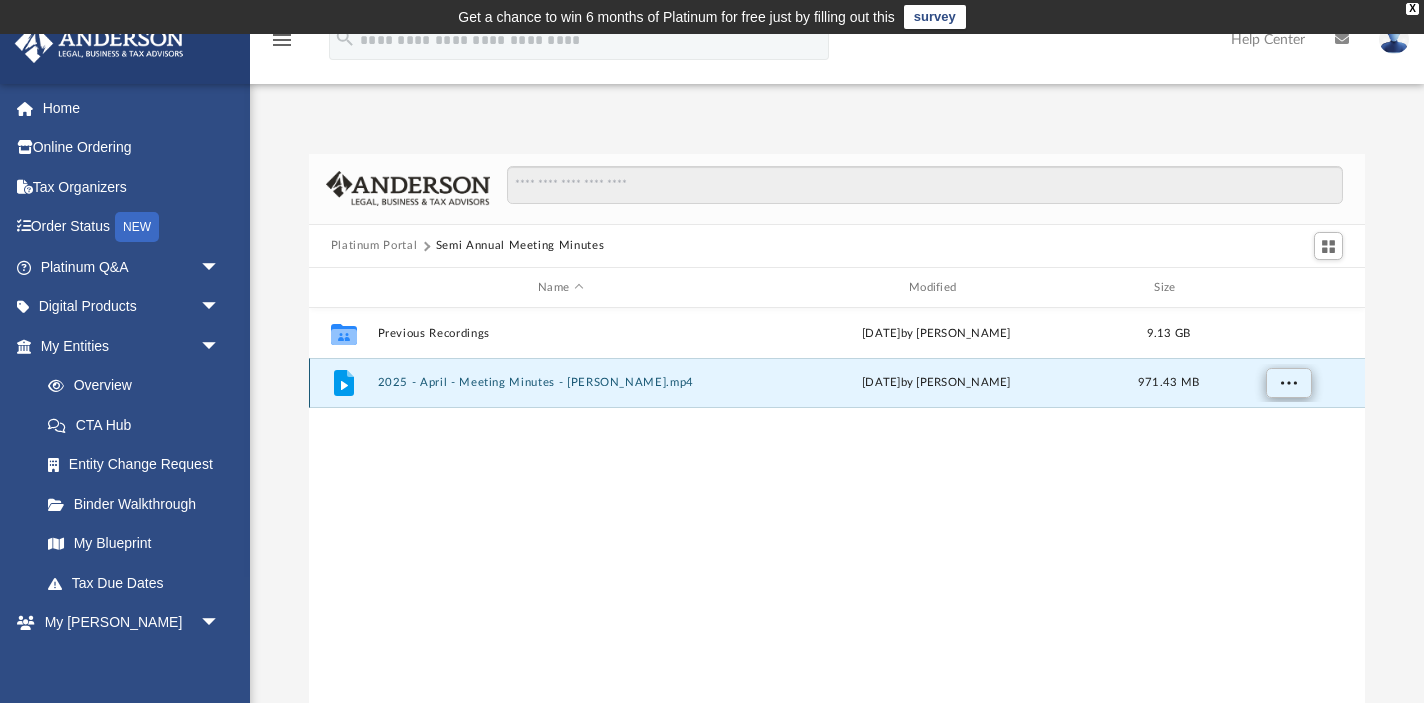 click at bounding box center [1288, 384] 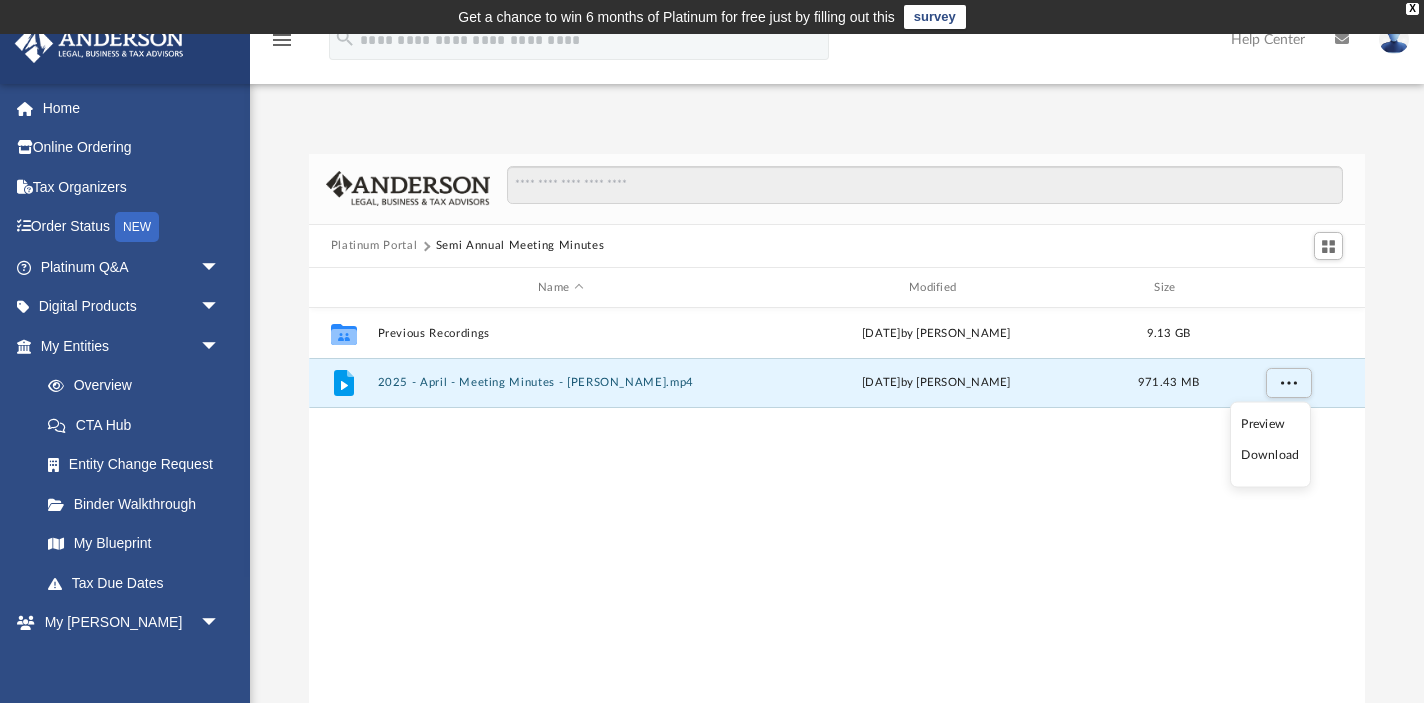 click on "Collaborated Folder Previous Recordings Fri Apr 18 2025  by Matthew Moore 9.13 GB File 2025 - April - Meeting Minutes - EJ McCaffrey.mp4 Fri Apr 18 2025  by Matthew Moore 971.43 MB" at bounding box center (837, 515) 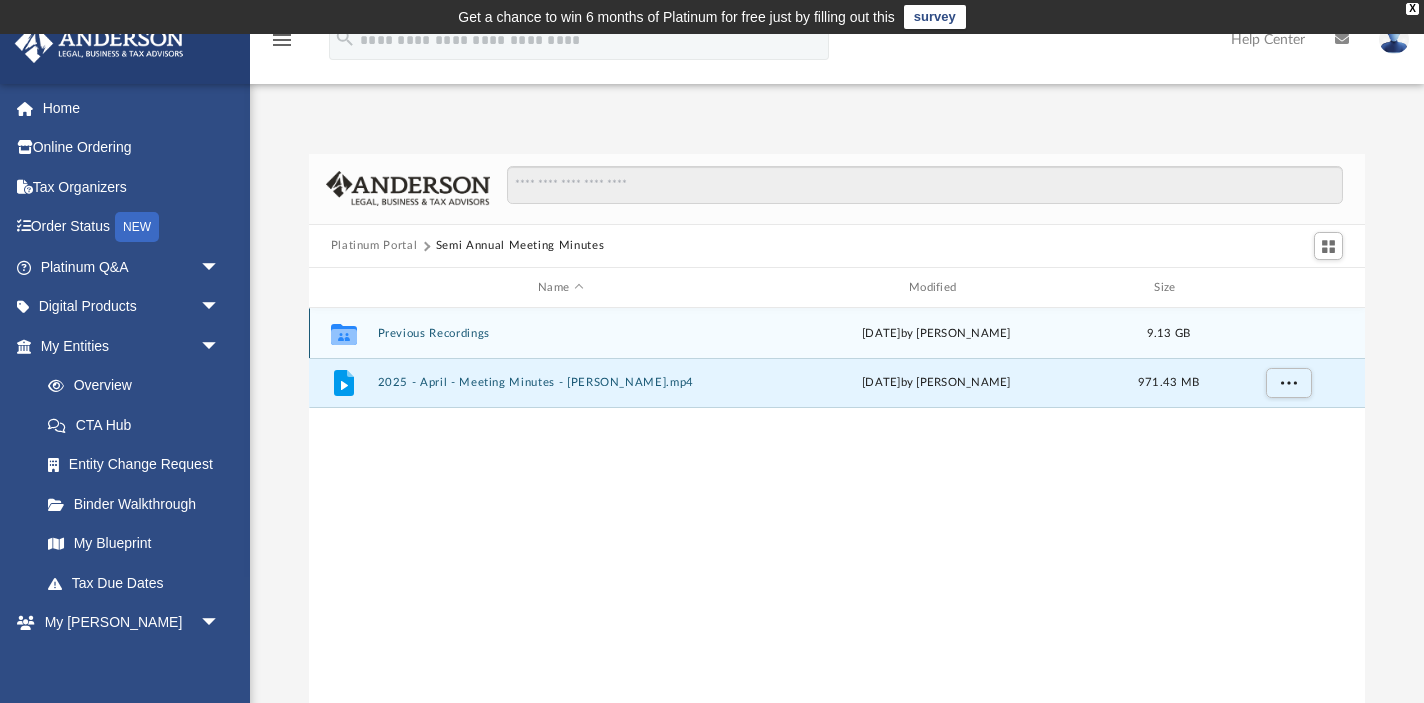 scroll, scrollTop: 0, scrollLeft: 0, axis: both 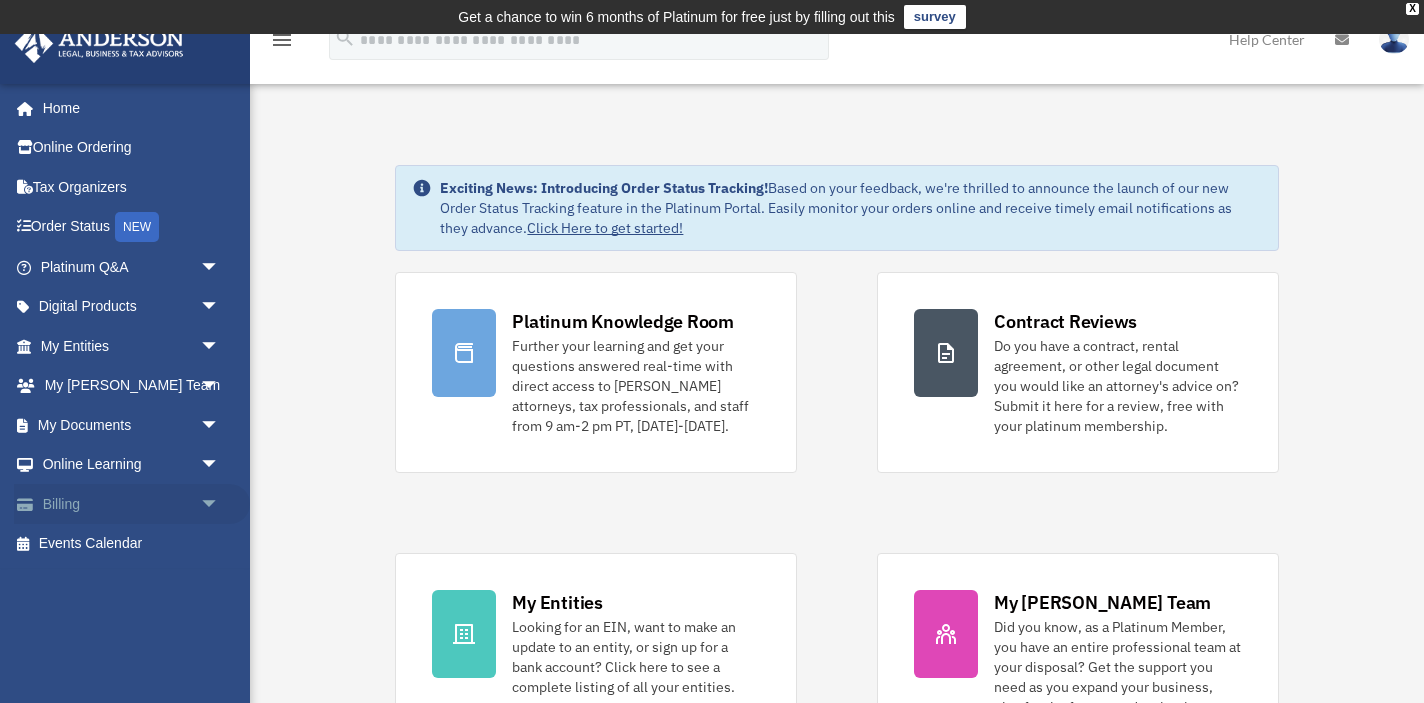click on "Billing arrow_drop_down" at bounding box center [132, 504] 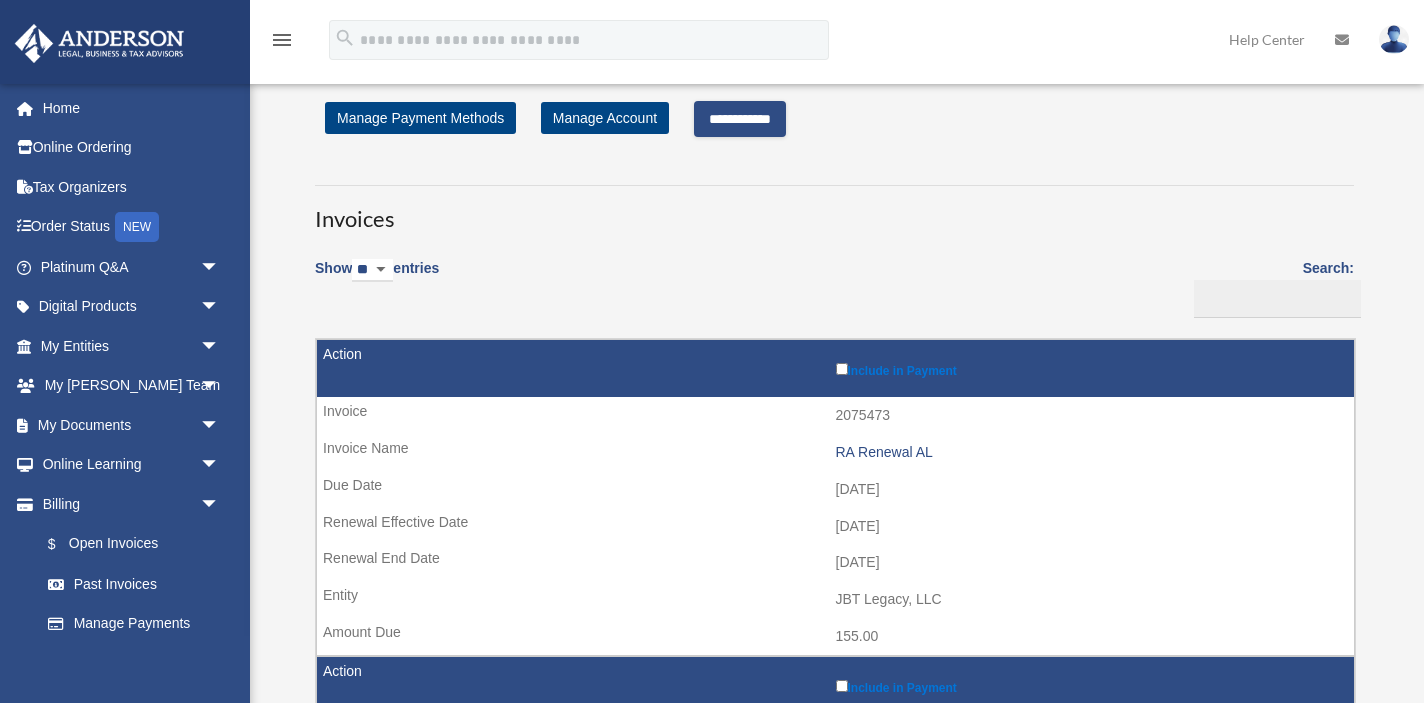 scroll, scrollTop: 2, scrollLeft: 0, axis: vertical 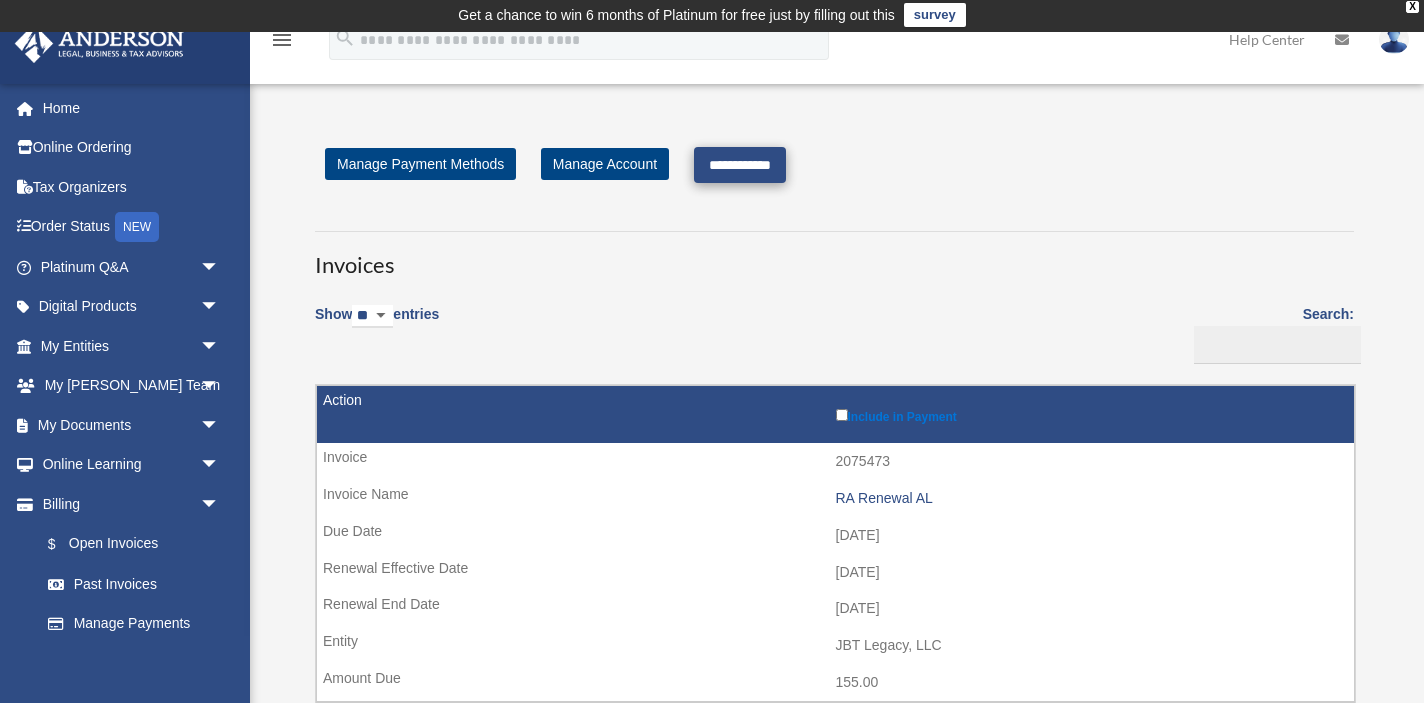click on "**********" at bounding box center (740, 165) 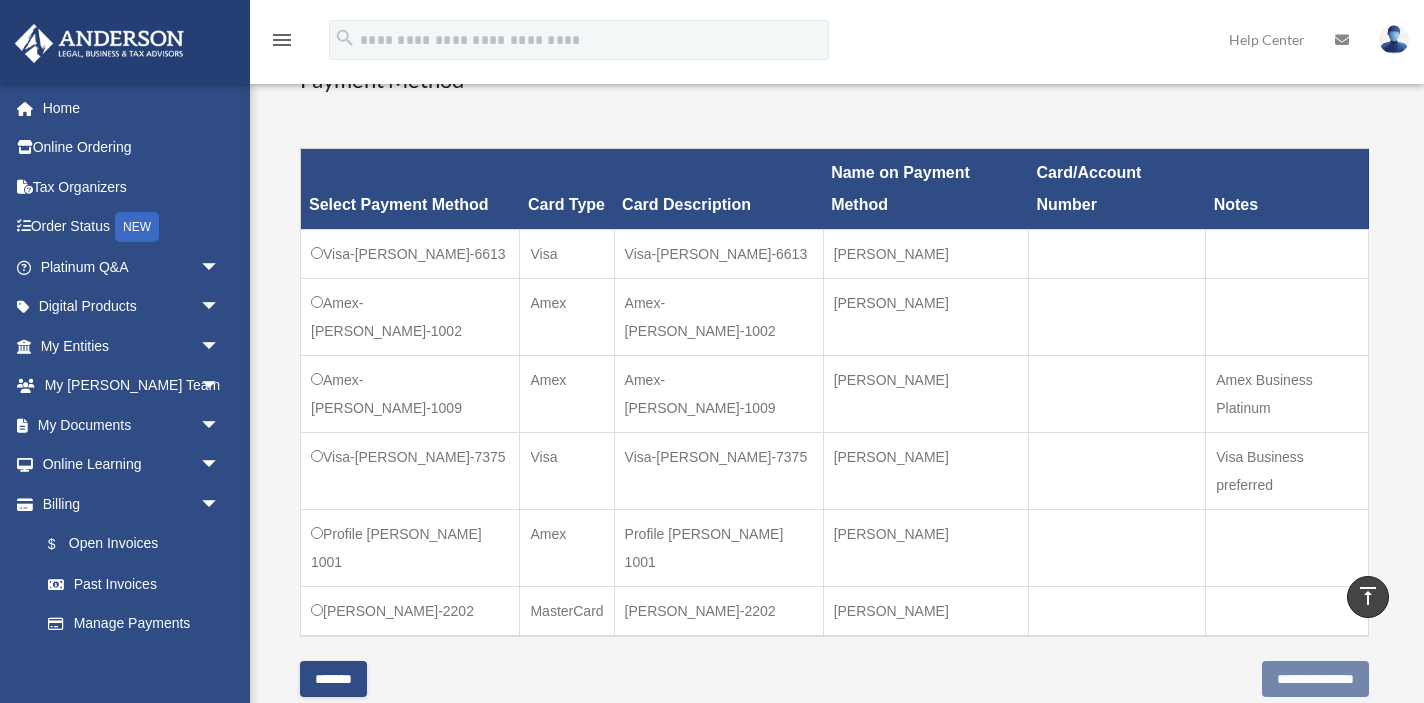 scroll, scrollTop: 552, scrollLeft: 0, axis: vertical 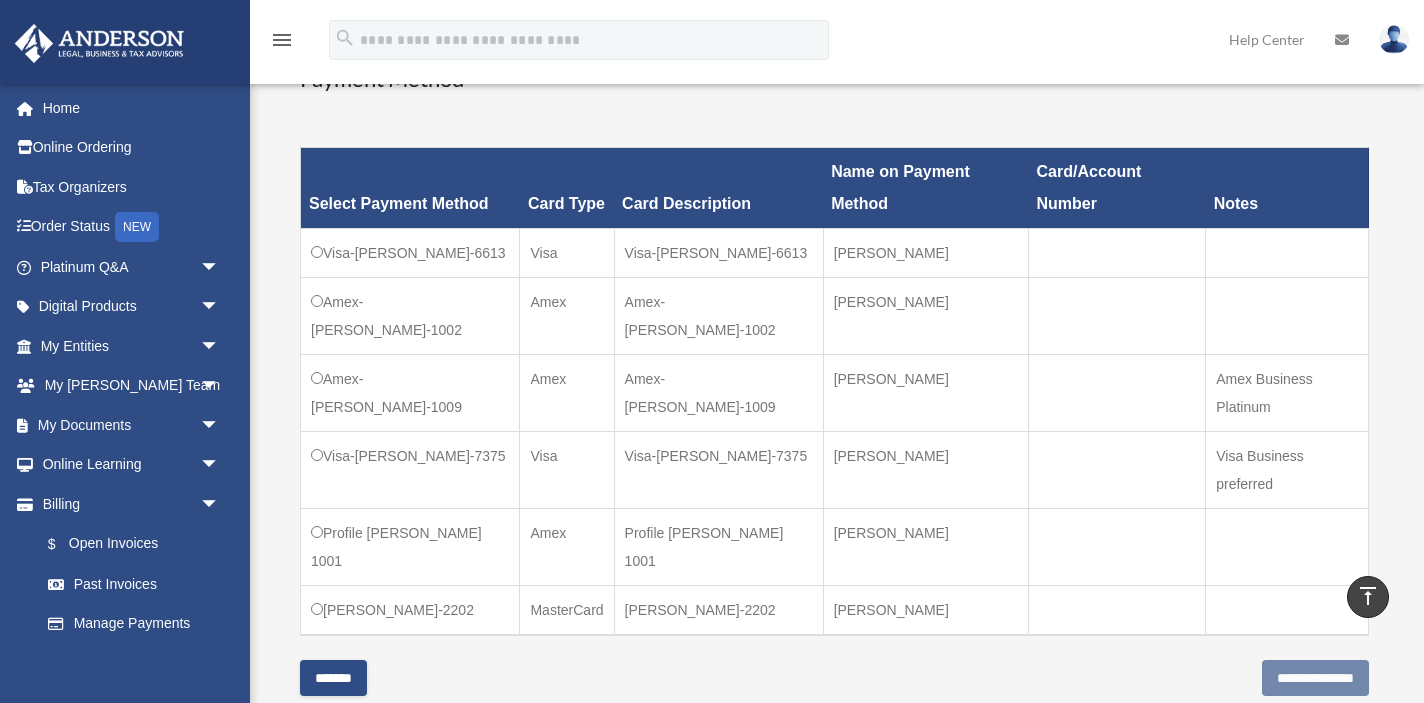 click on "Amex-Romera-Liddell-1009" at bounding box center [410, 393] 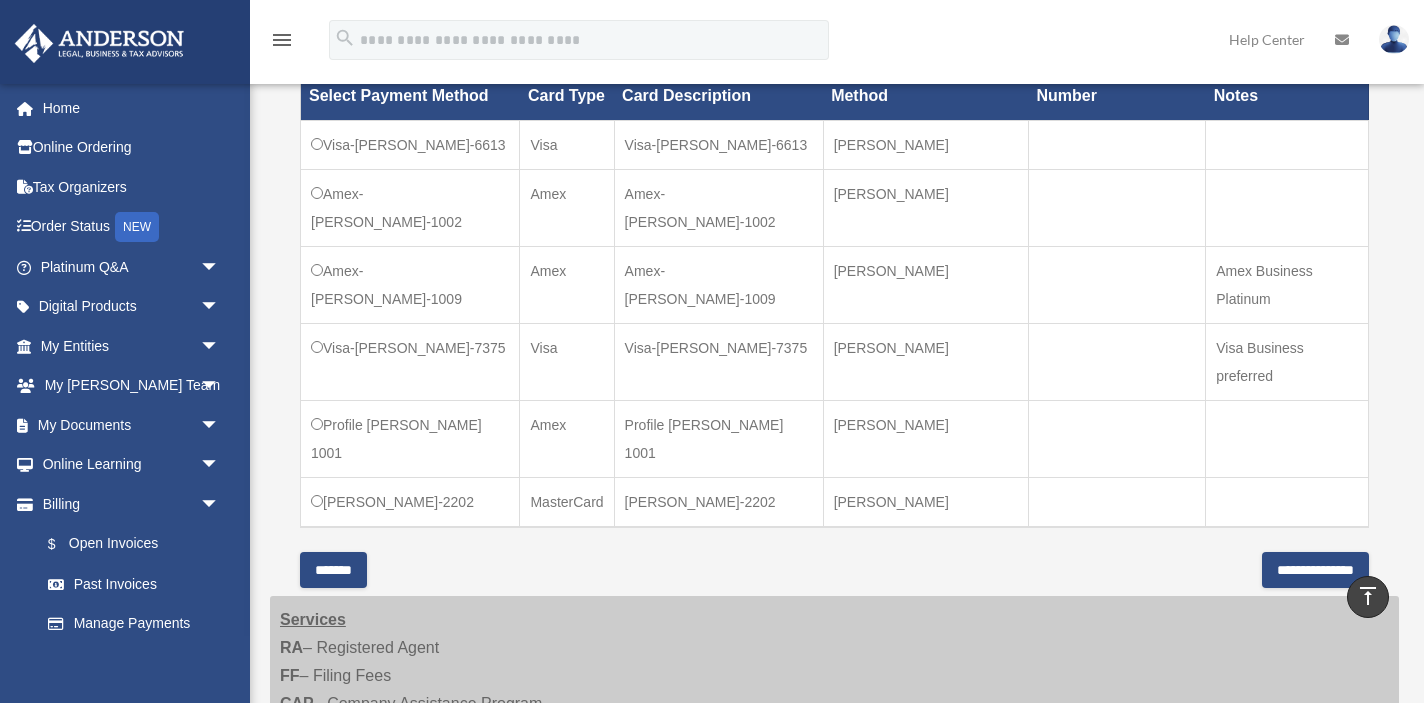 scroll, scrollTop: 676, scrollLeft: 0, axis: vertical 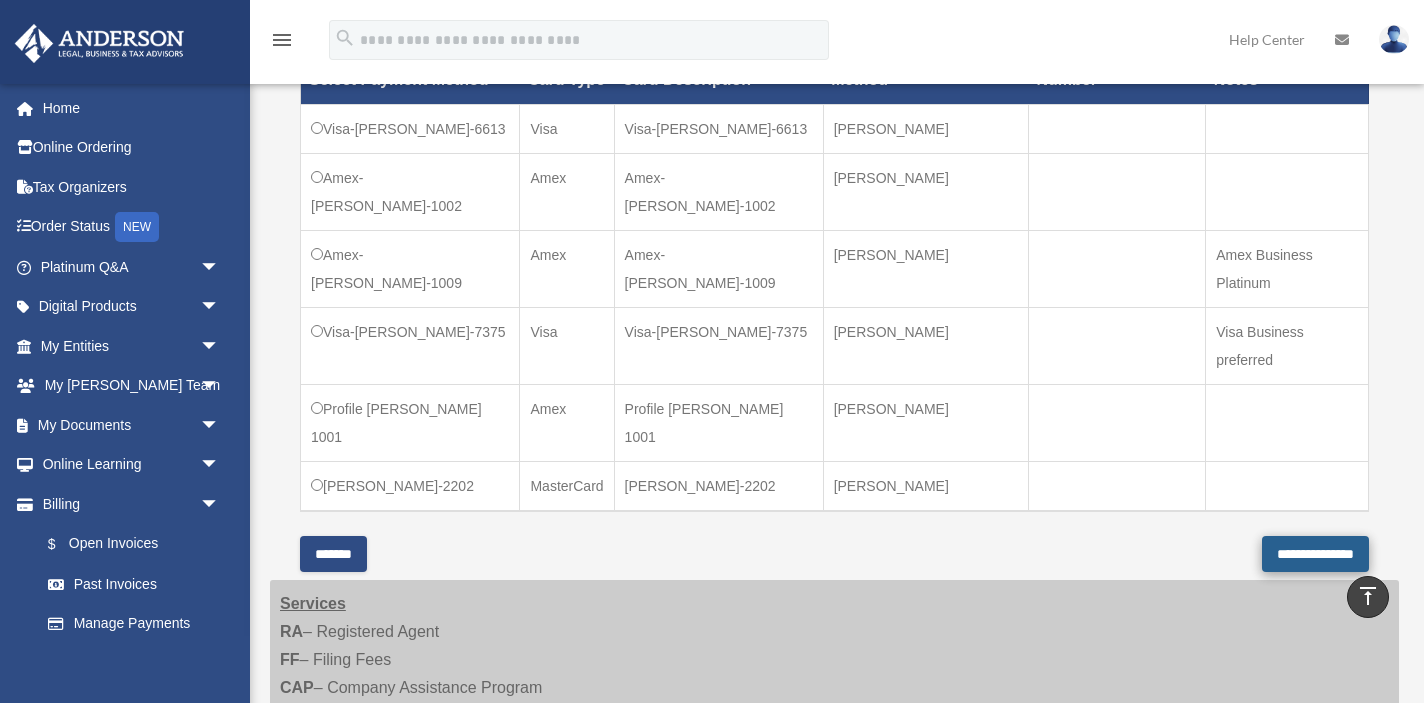 click on "**********" at bounding box center (1315, 554) 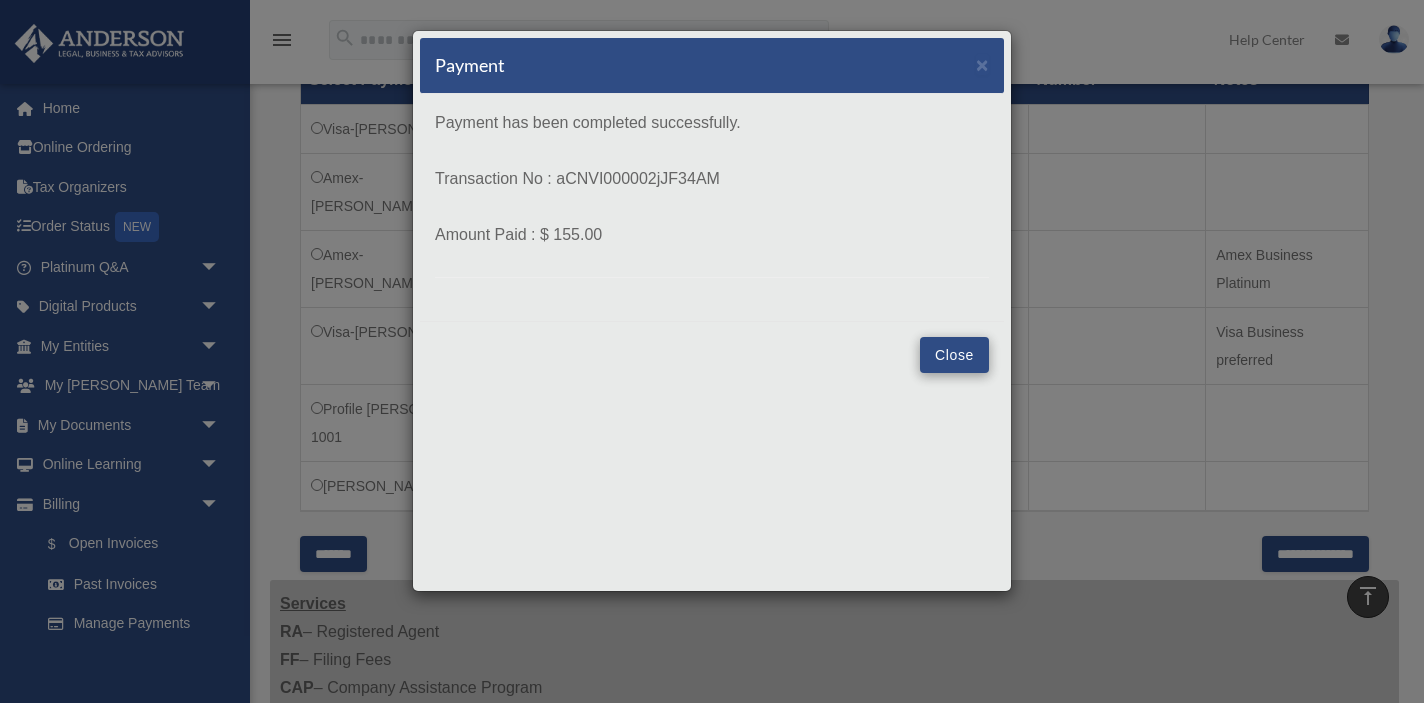 click on "Close" at bounding box center (954, 355) 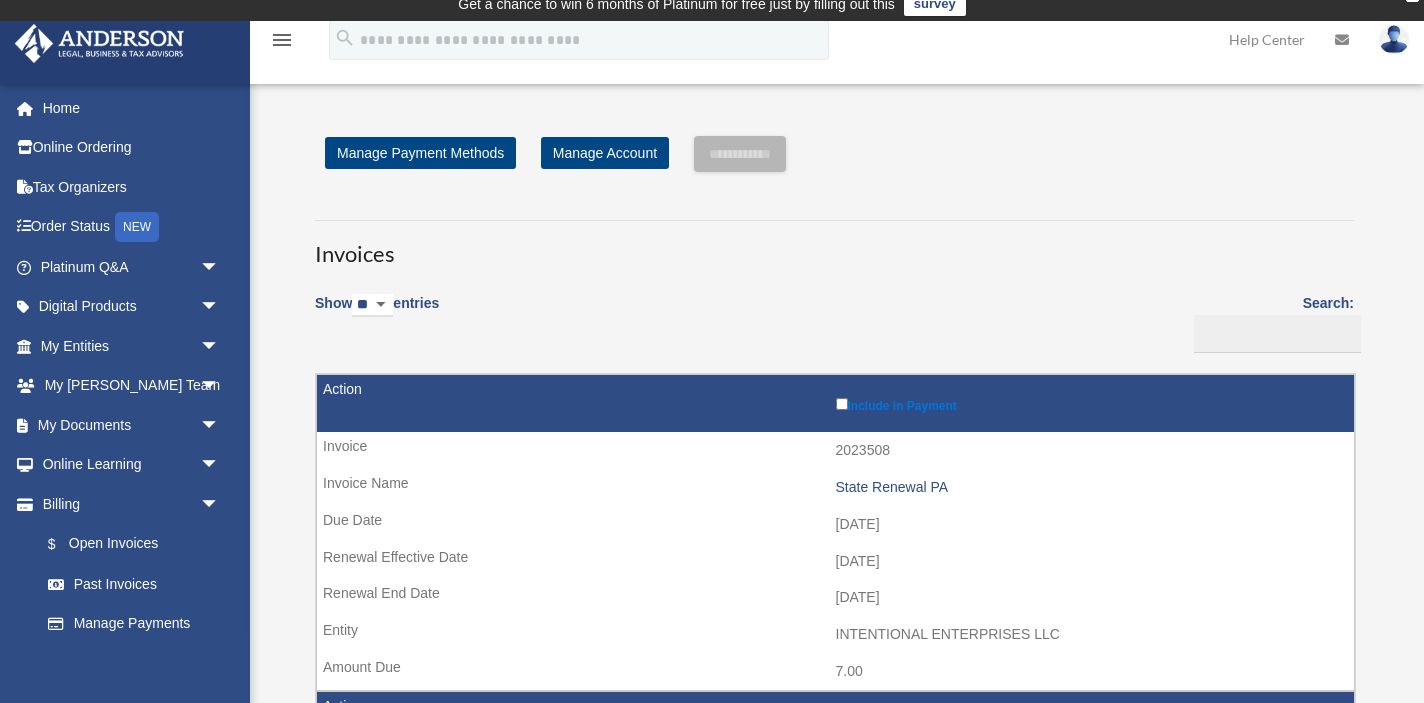 scroll, scrollTop: 3, scrollLeft: 0, axis: vertical 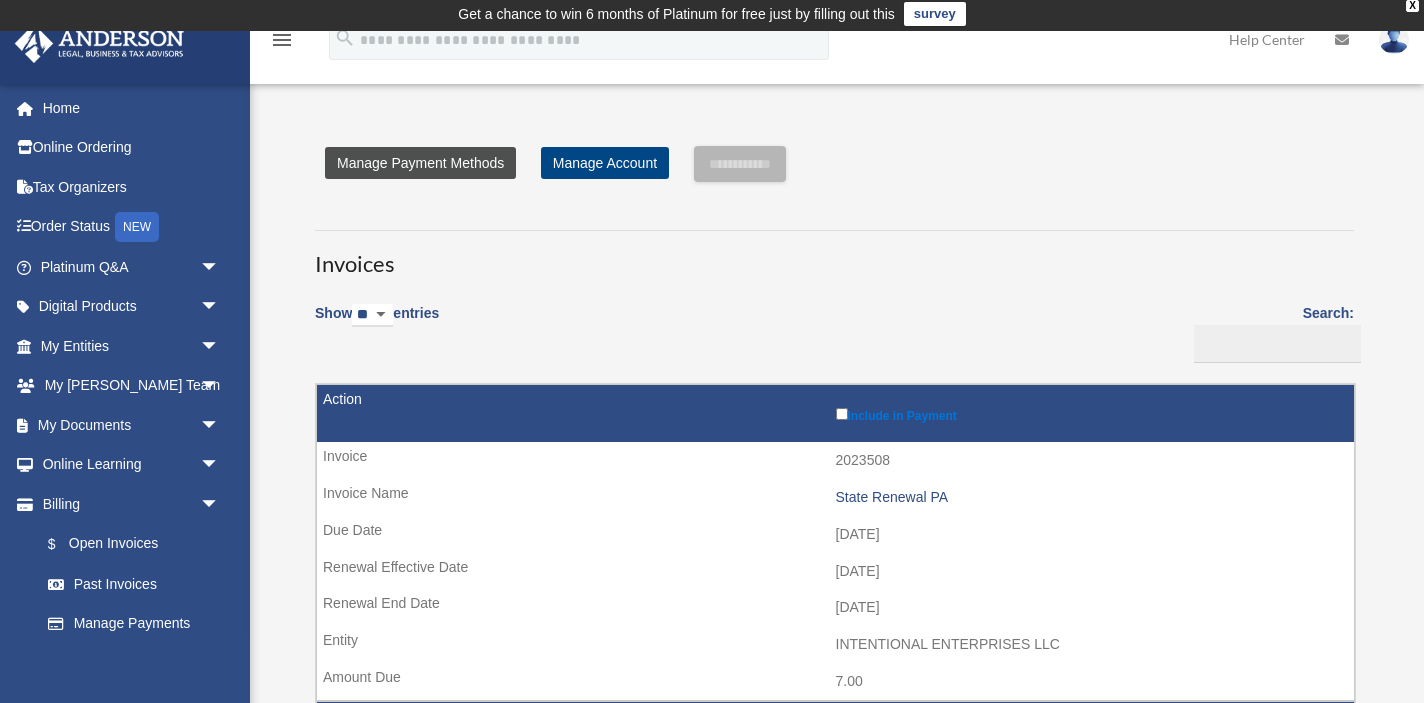 click on "Manage Payment Methods" at bounding box center (420, 163) 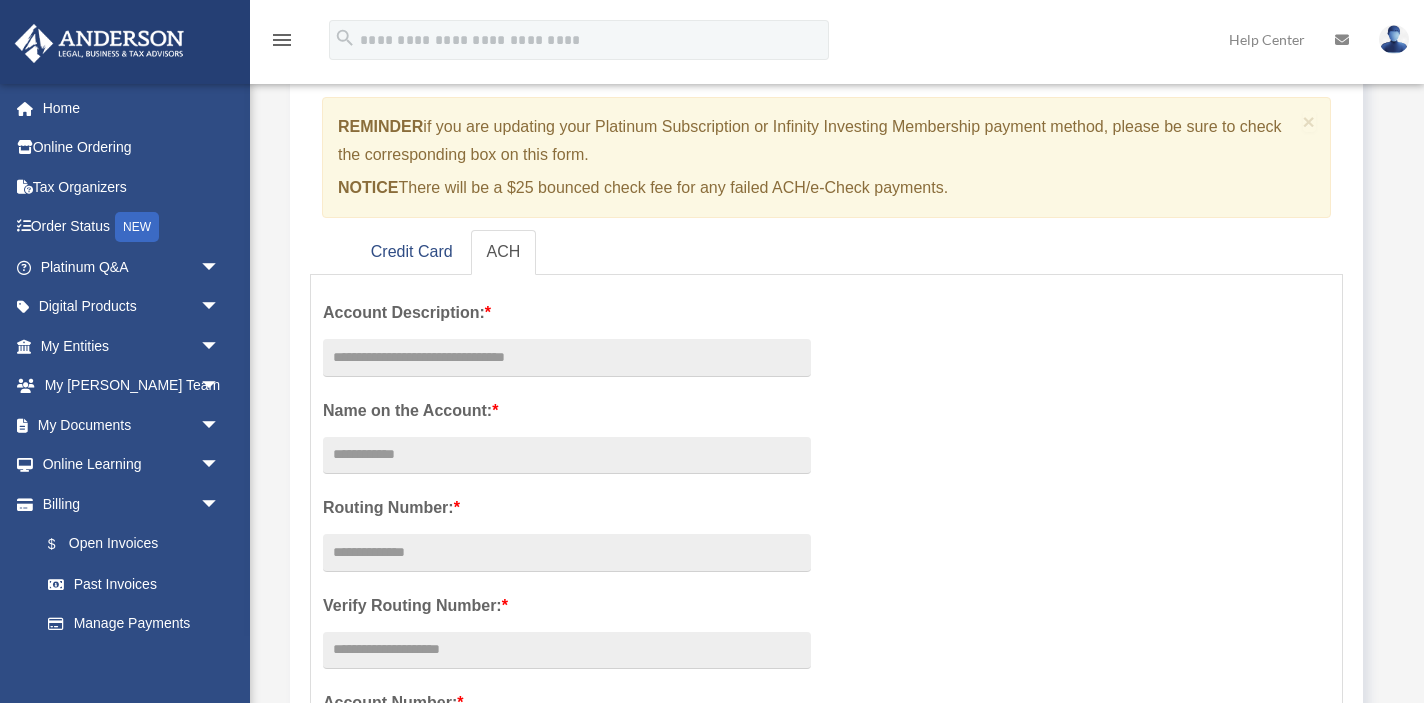 scroll, scrollTop: 203, scrollLeft: 0, axis: vertical 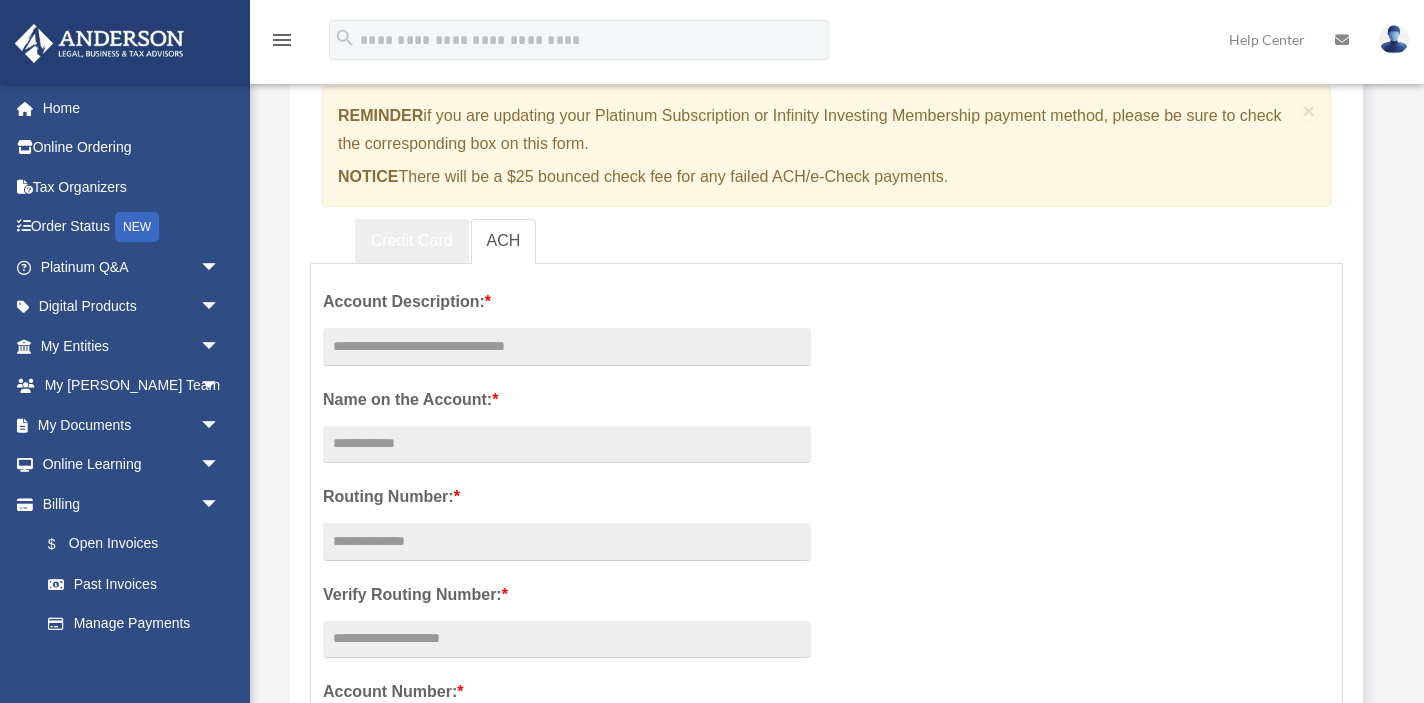 click on "Credit Card" at bounding box center [412, 241] 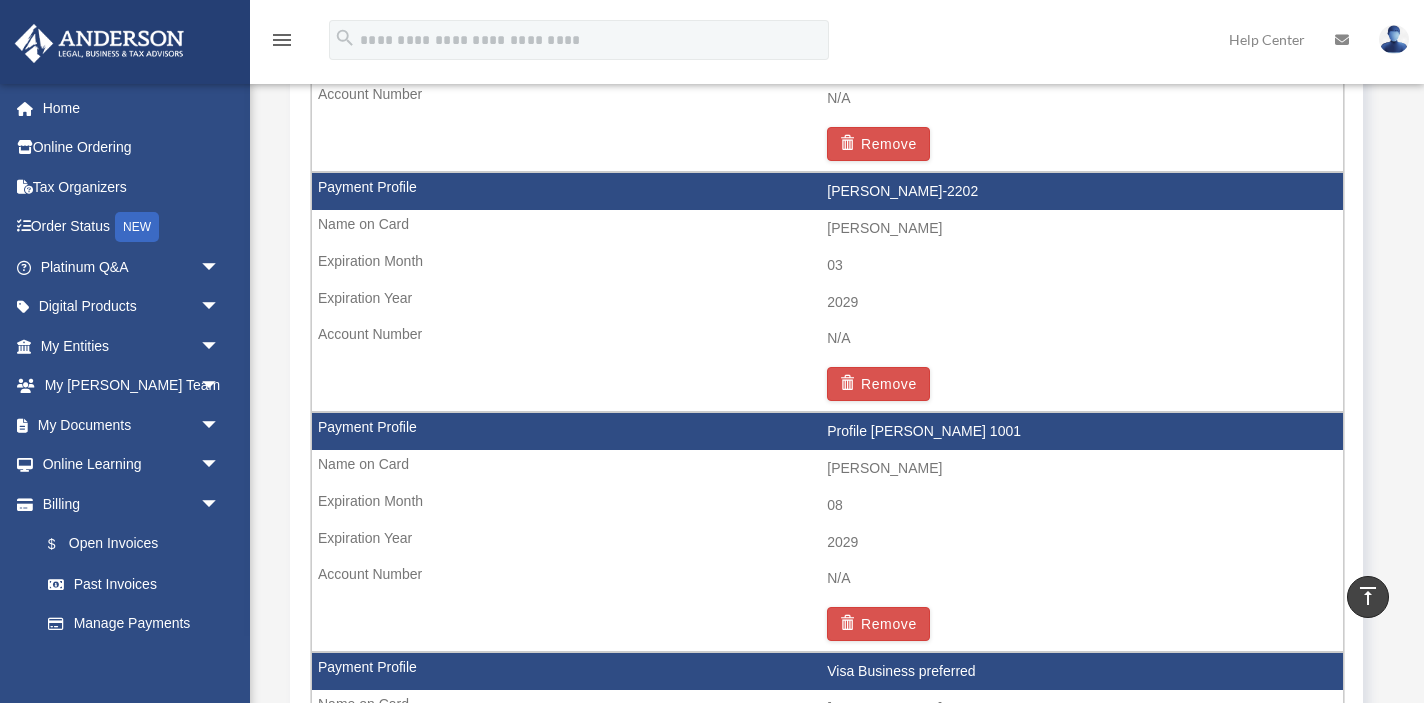 scroll, scrollTop: 1770, scrollLeft: 0, axis: vertical 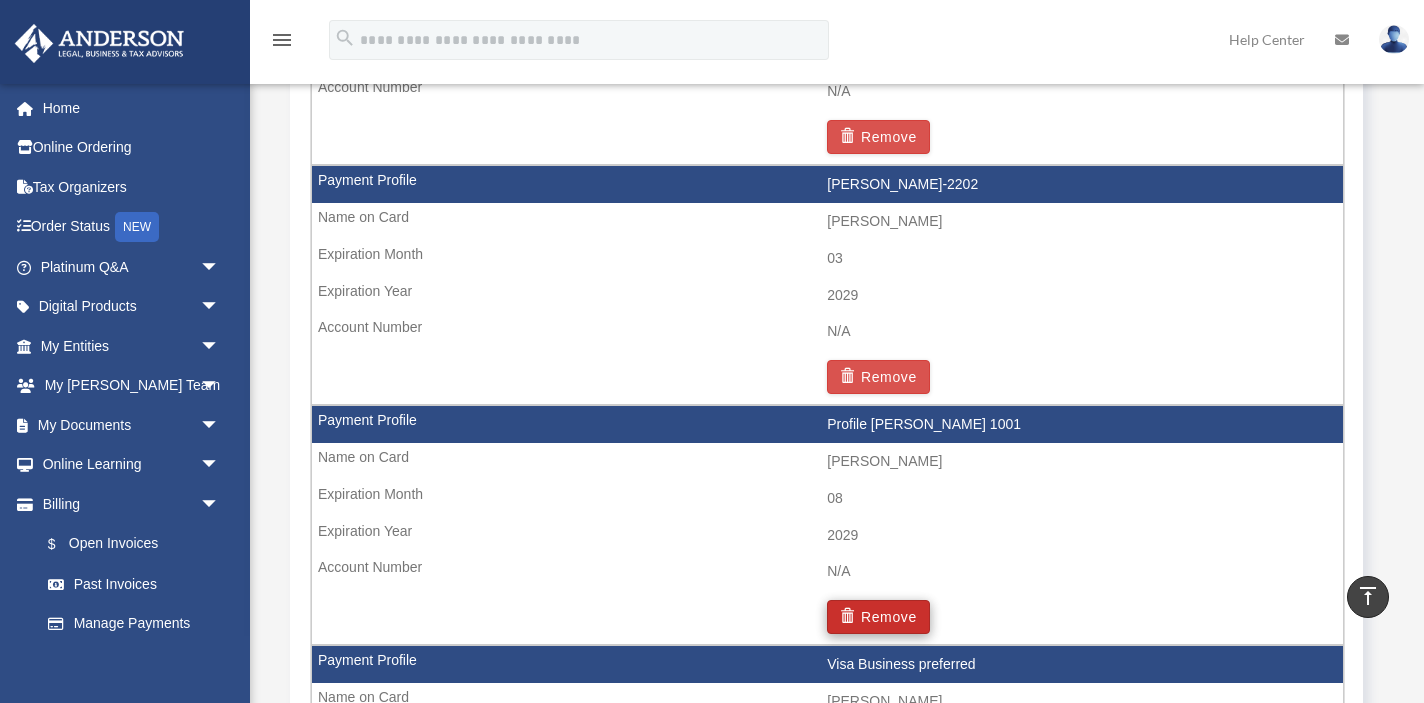 click on "Remove" at bounding box center (878, 617) 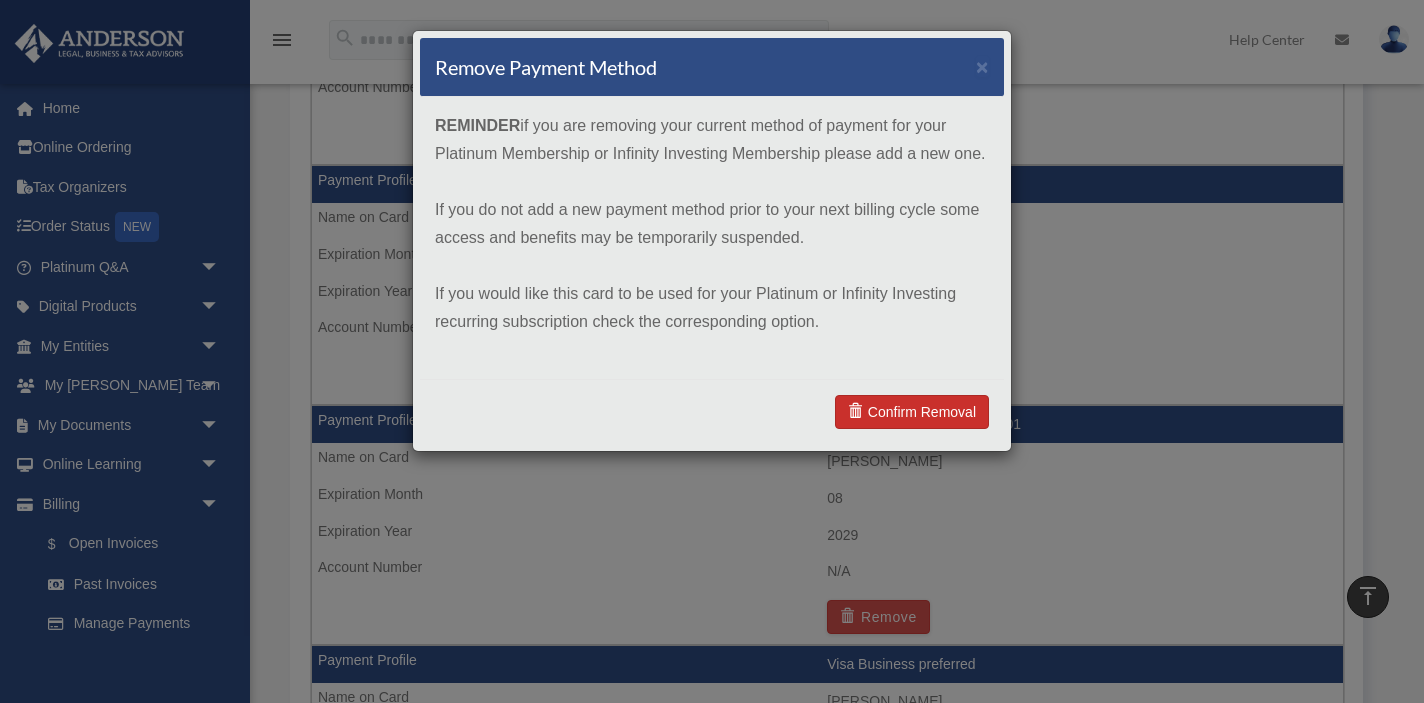 click on "Confirm Removal" at bounding box center [912, 412] 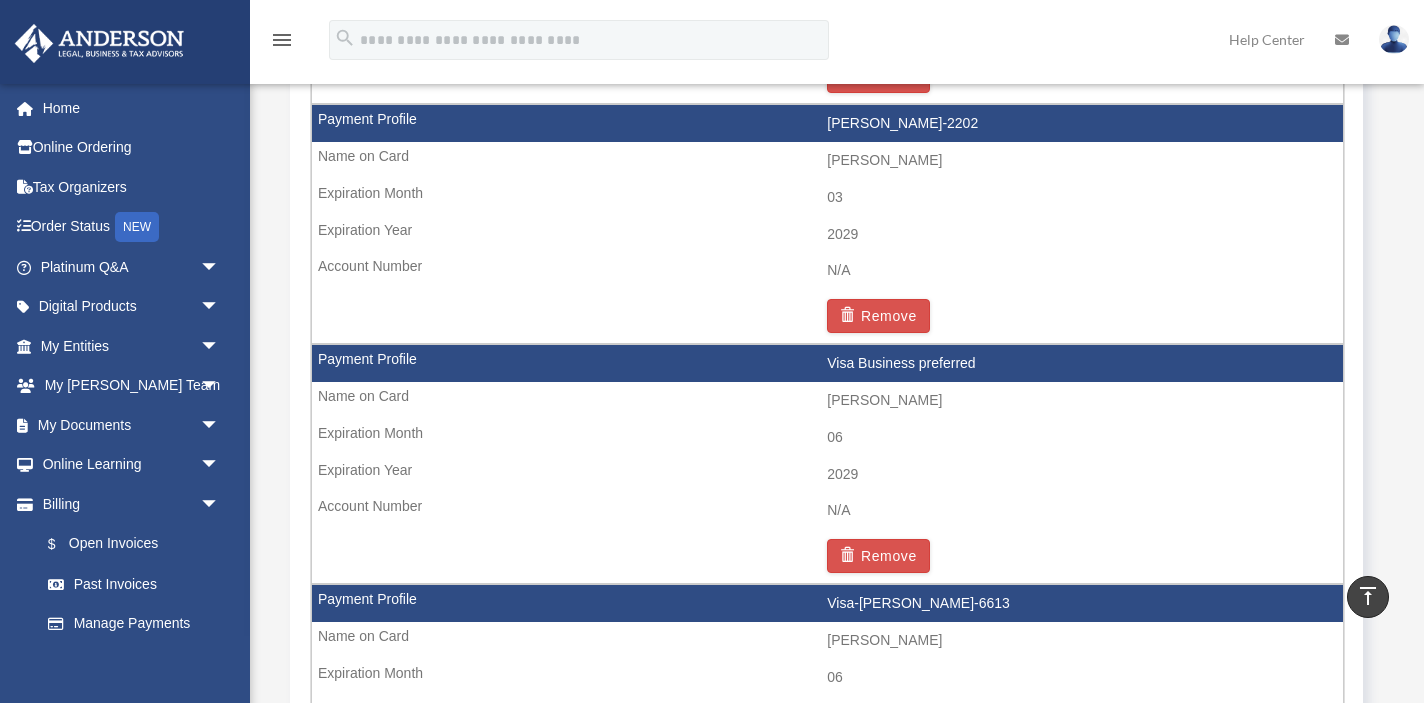 scroll, scrollTop: 1863, scrollLeft: 0, axis: vertical 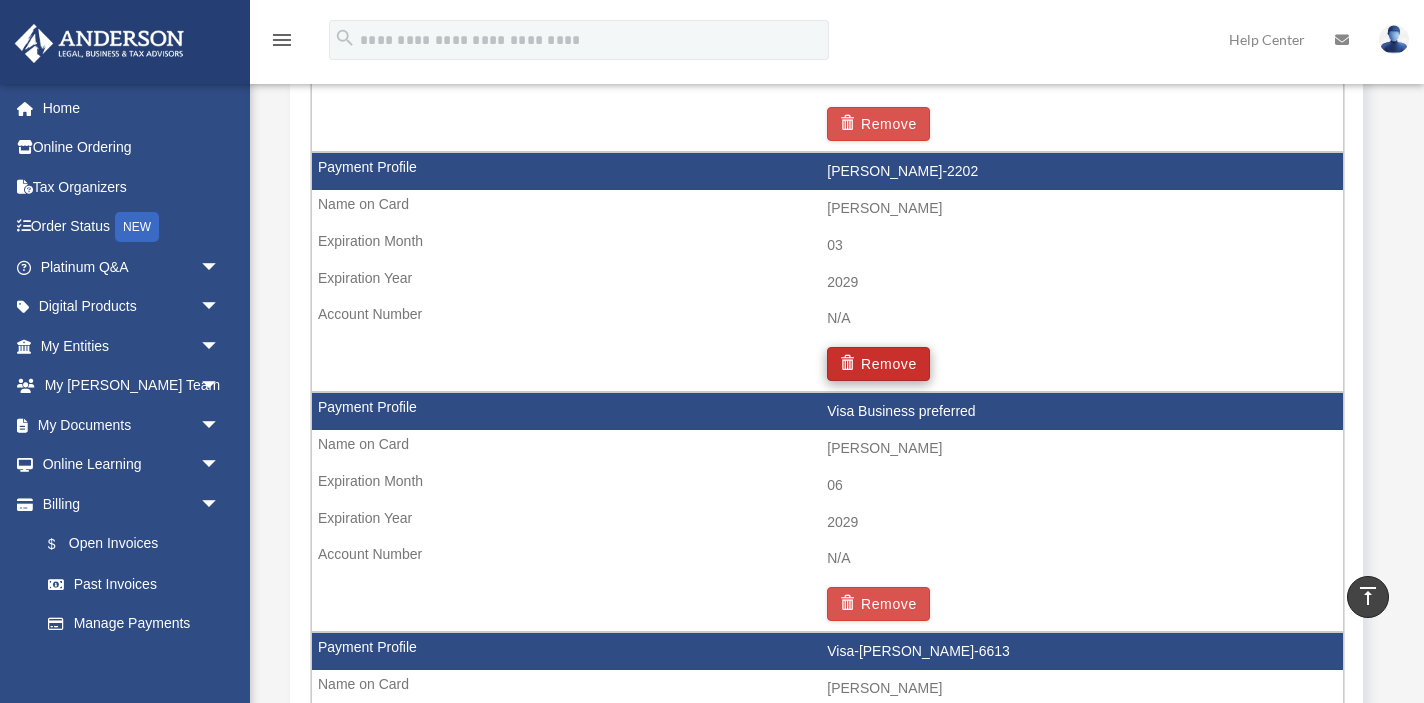 click on "Remove" at bounding box center (878, 364) 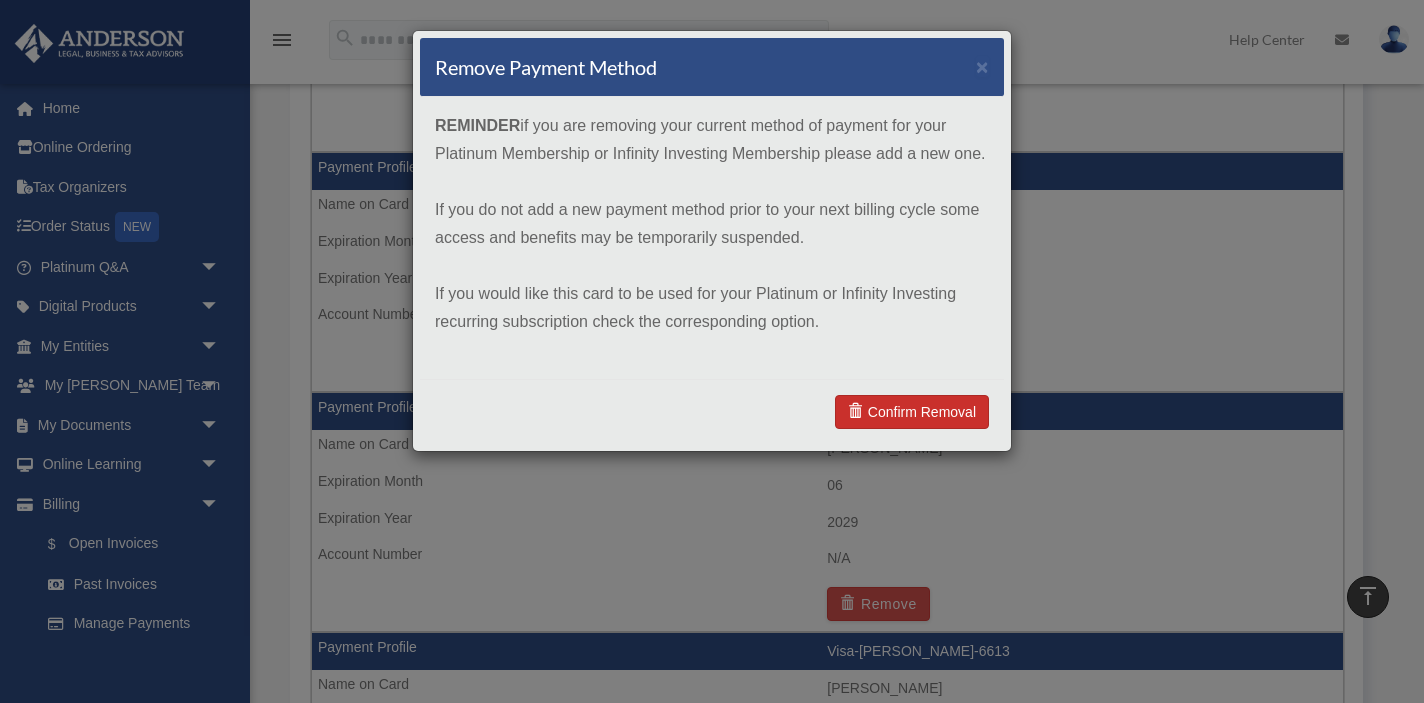 click on "Confirm Removal" at bounding box center (912, 412) 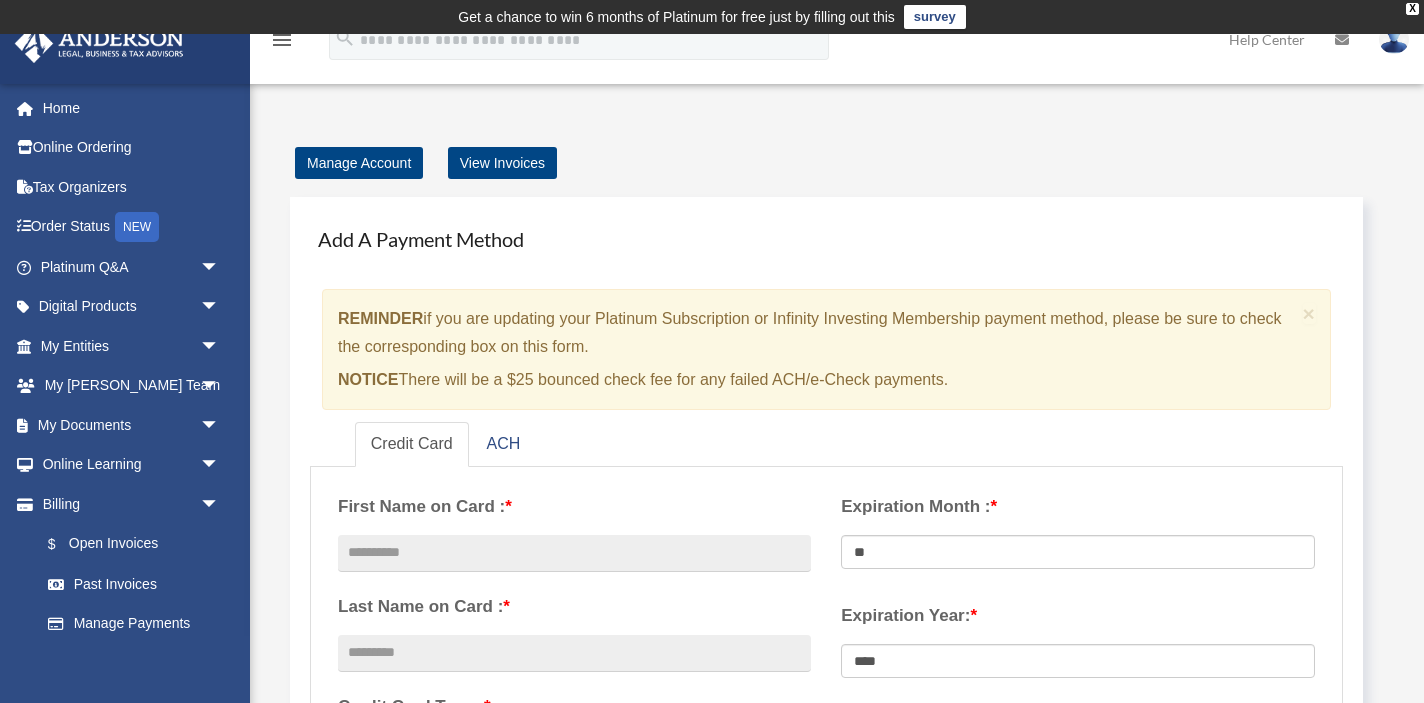 scroll, scrollTop: 0, scrollLeft: 0, axis: both 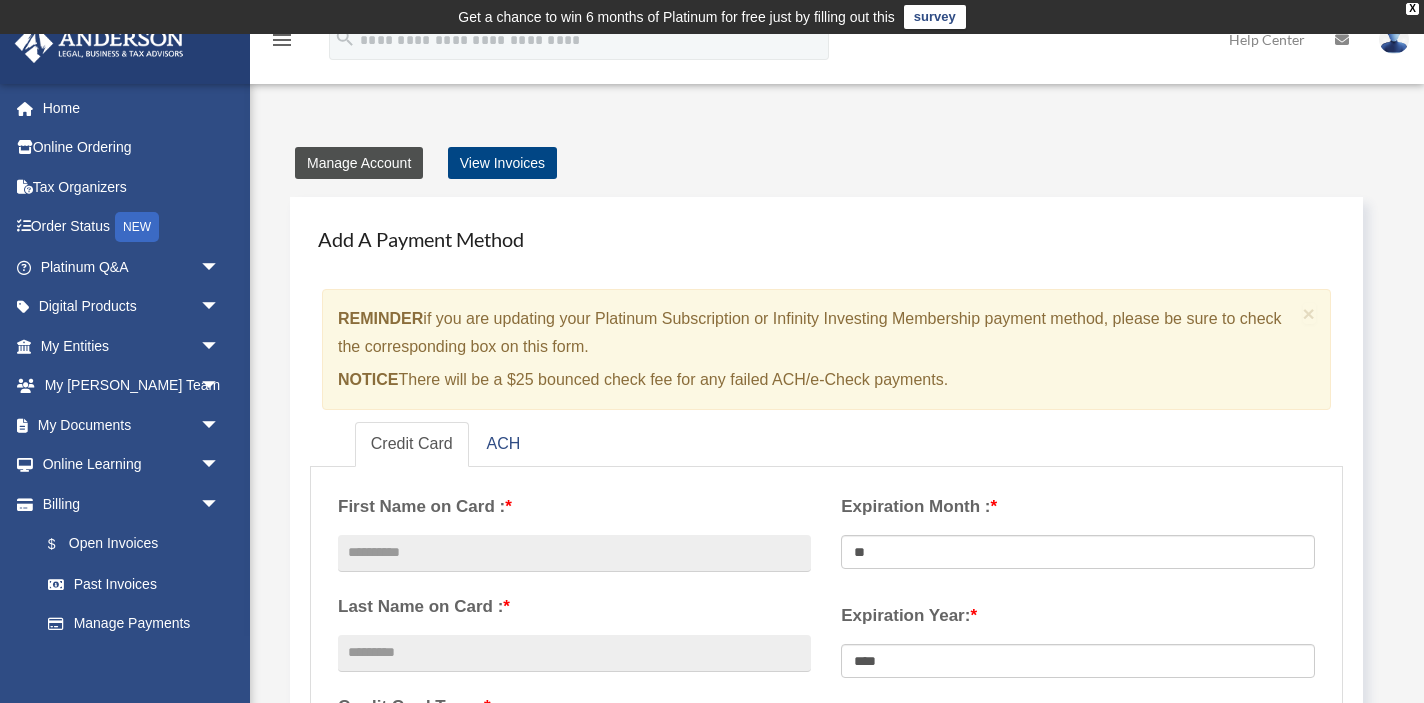 click on "Manage Account" at bounding box center [359, 163] 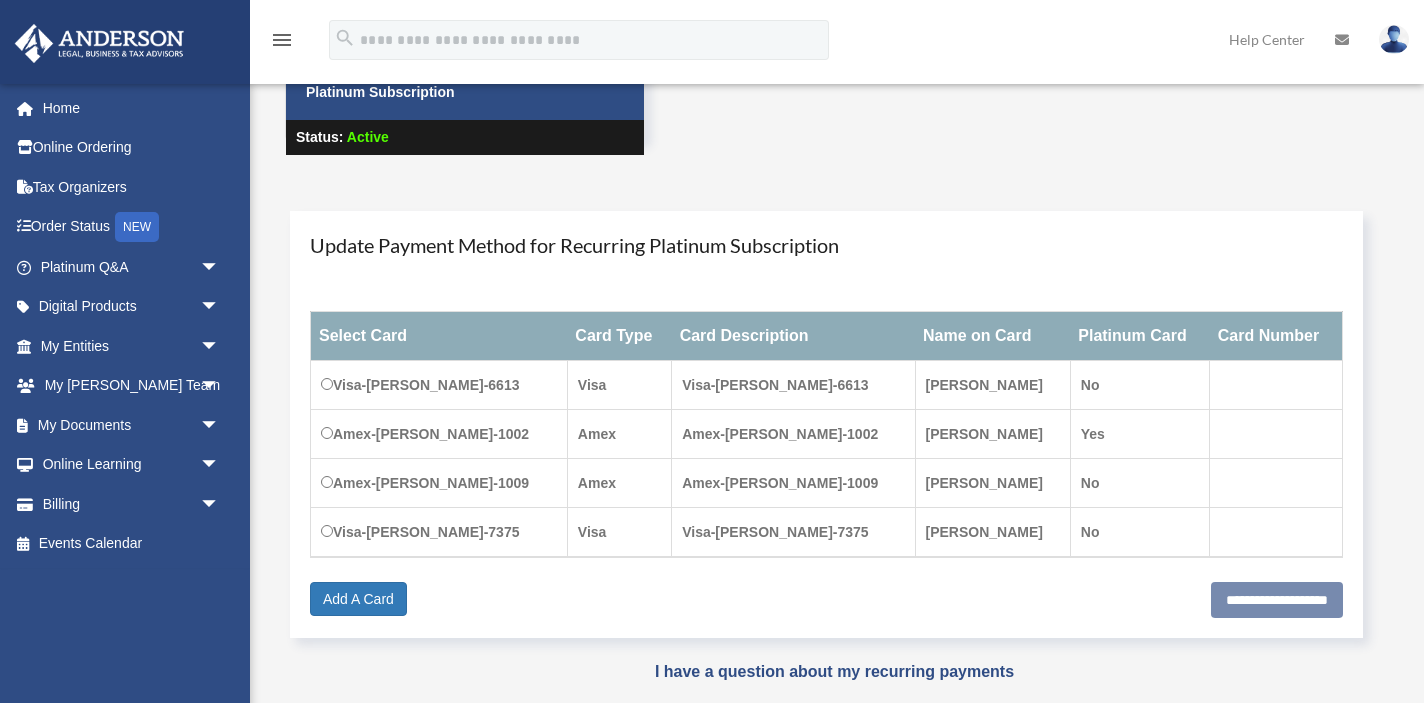 scroll, scrollTop: 148, scrollLeft: 0, axis: vertical 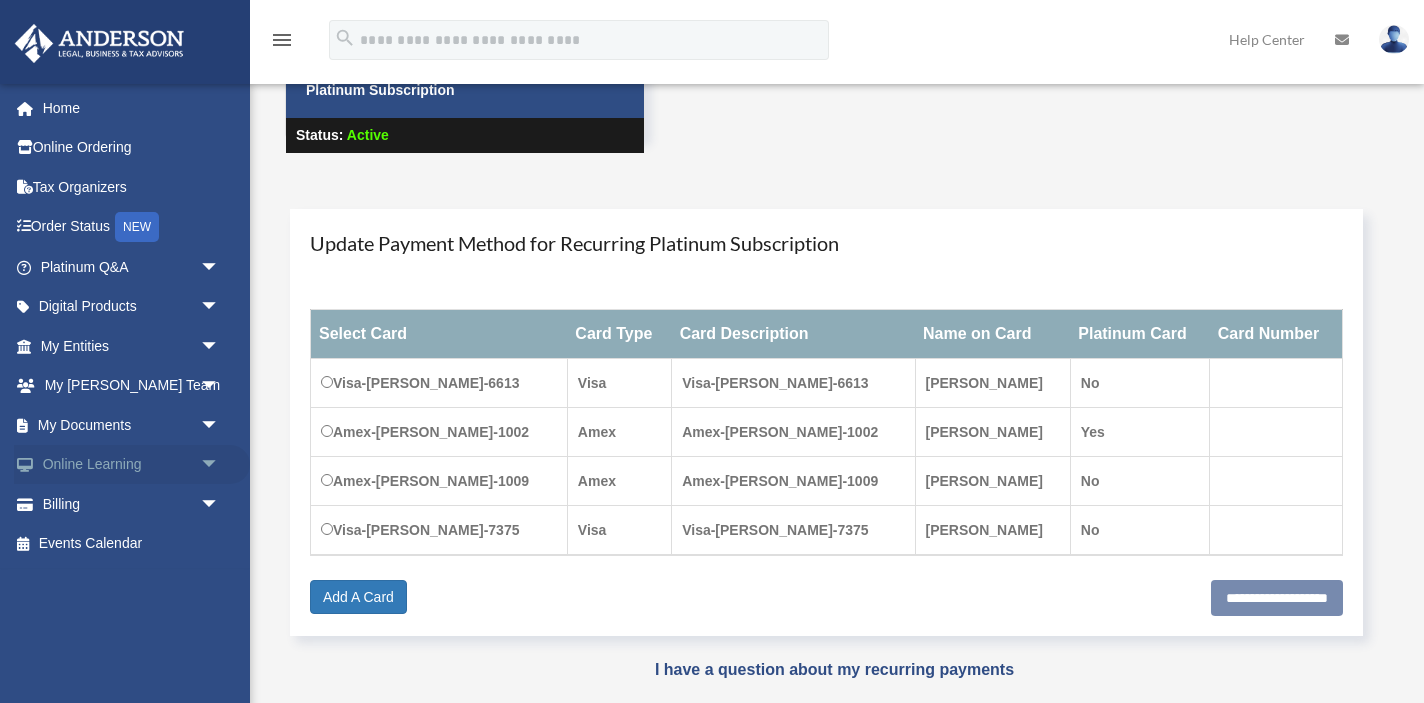 click on "arrow_drop_down" at bounding box center [220, 465] 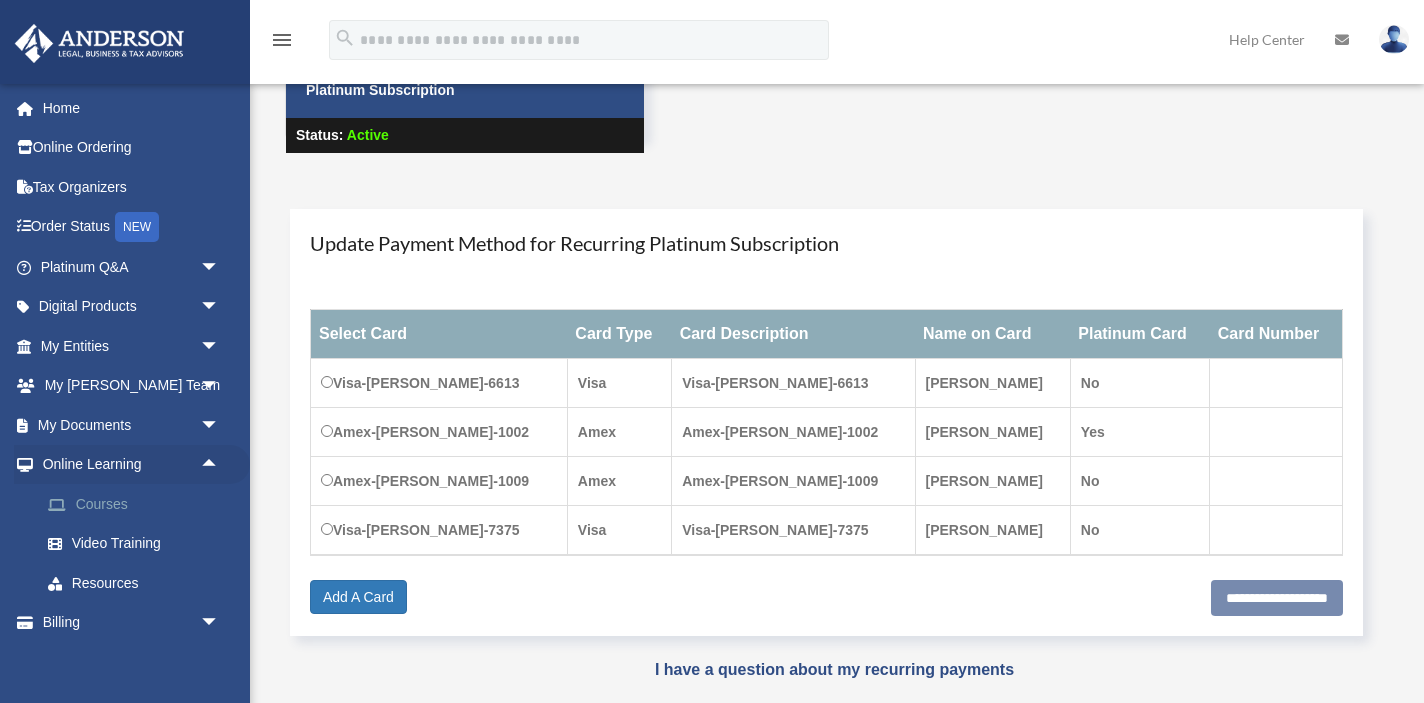 click on "Courses" at bounding box center [139, 504] 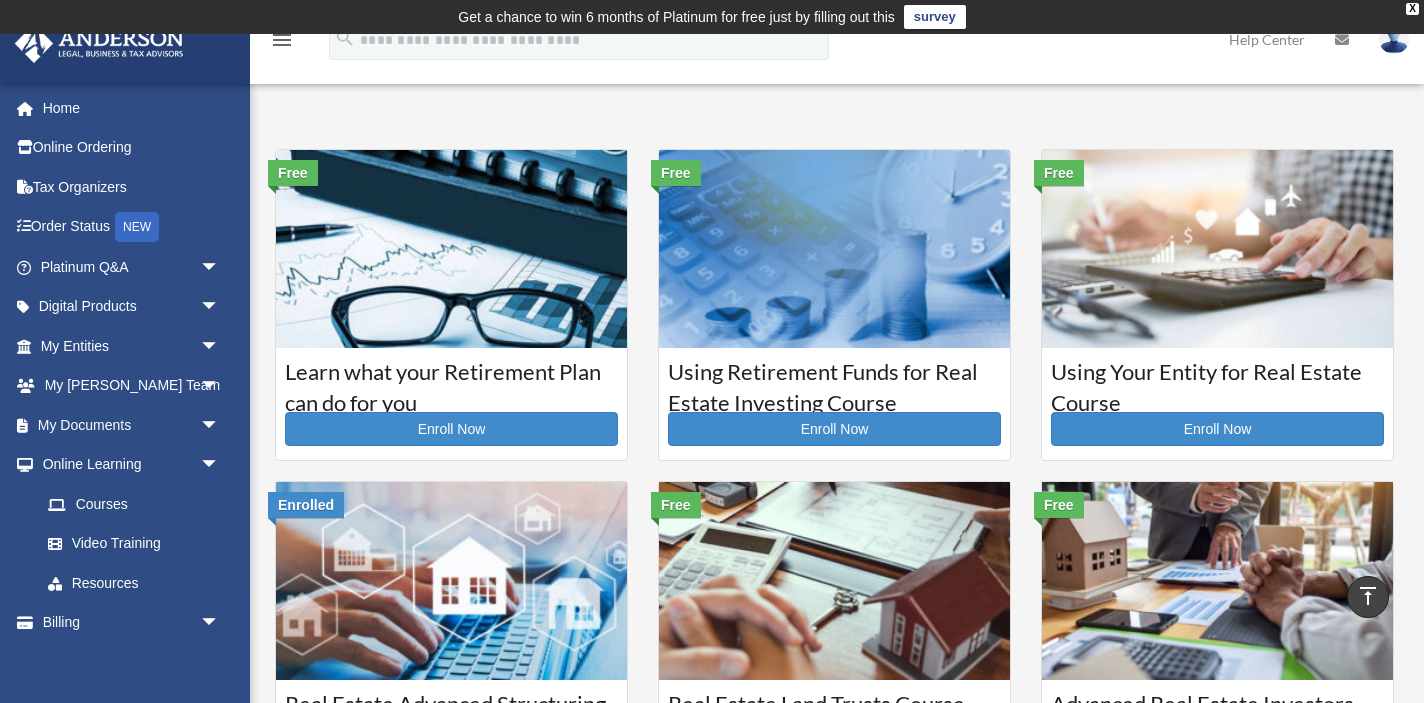 scroll, scrollTop: 0, scrollLeft: 0, axis: both 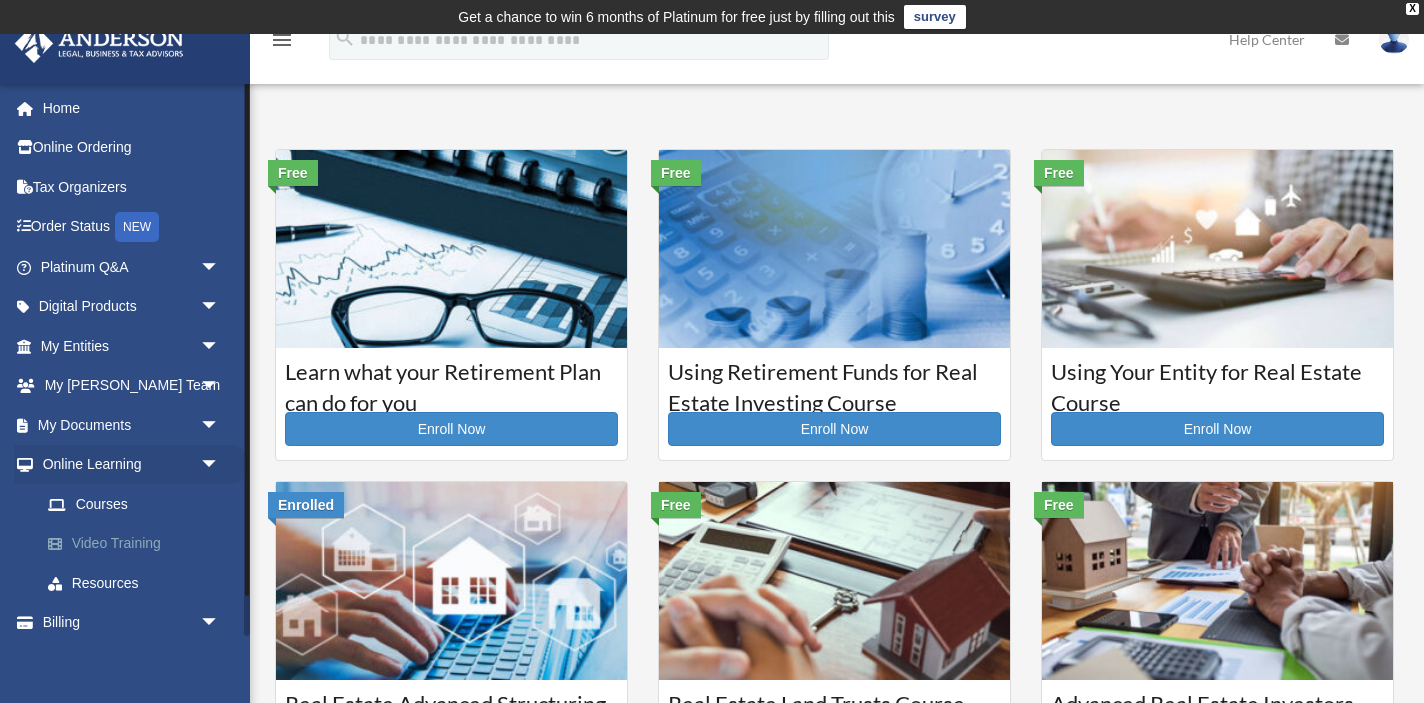click on "Video Training" at bounding box center (139, 544) 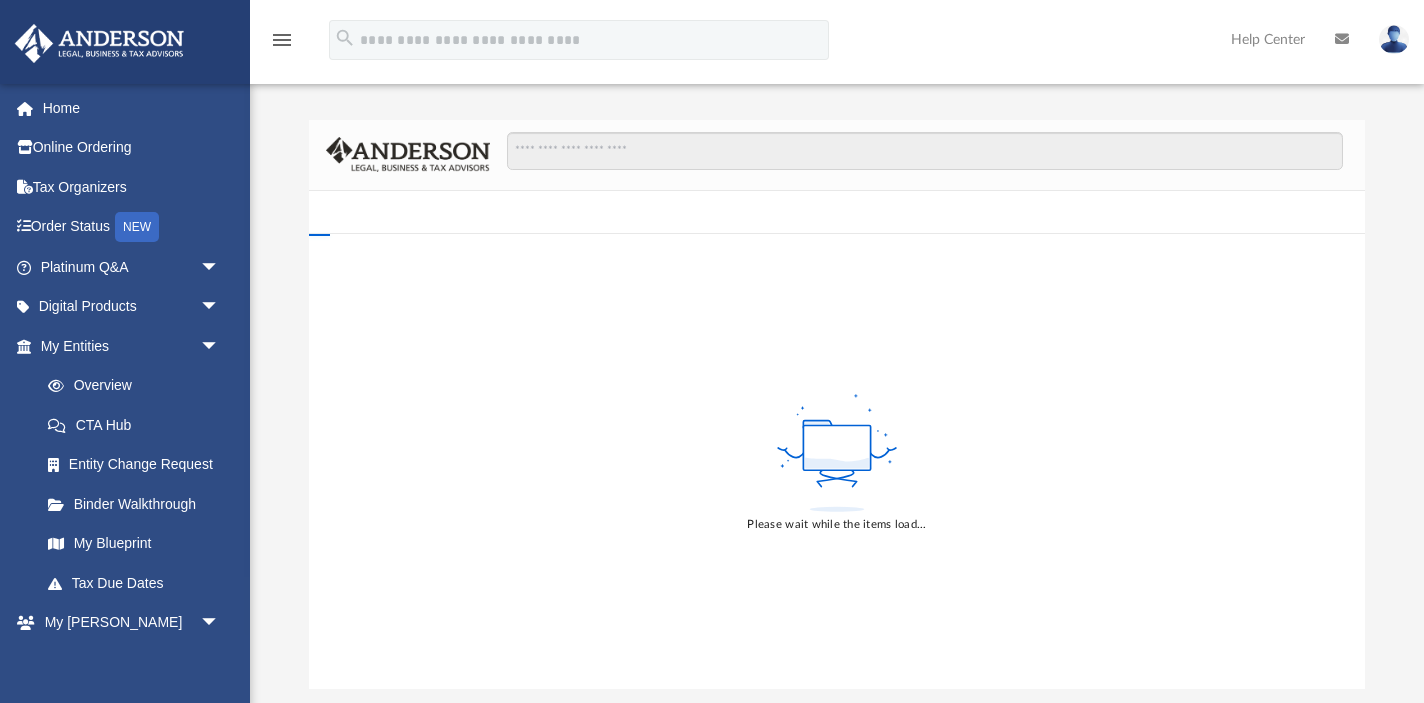 scroll, scrollTop: 0, scrollLeft: 0, axis: both 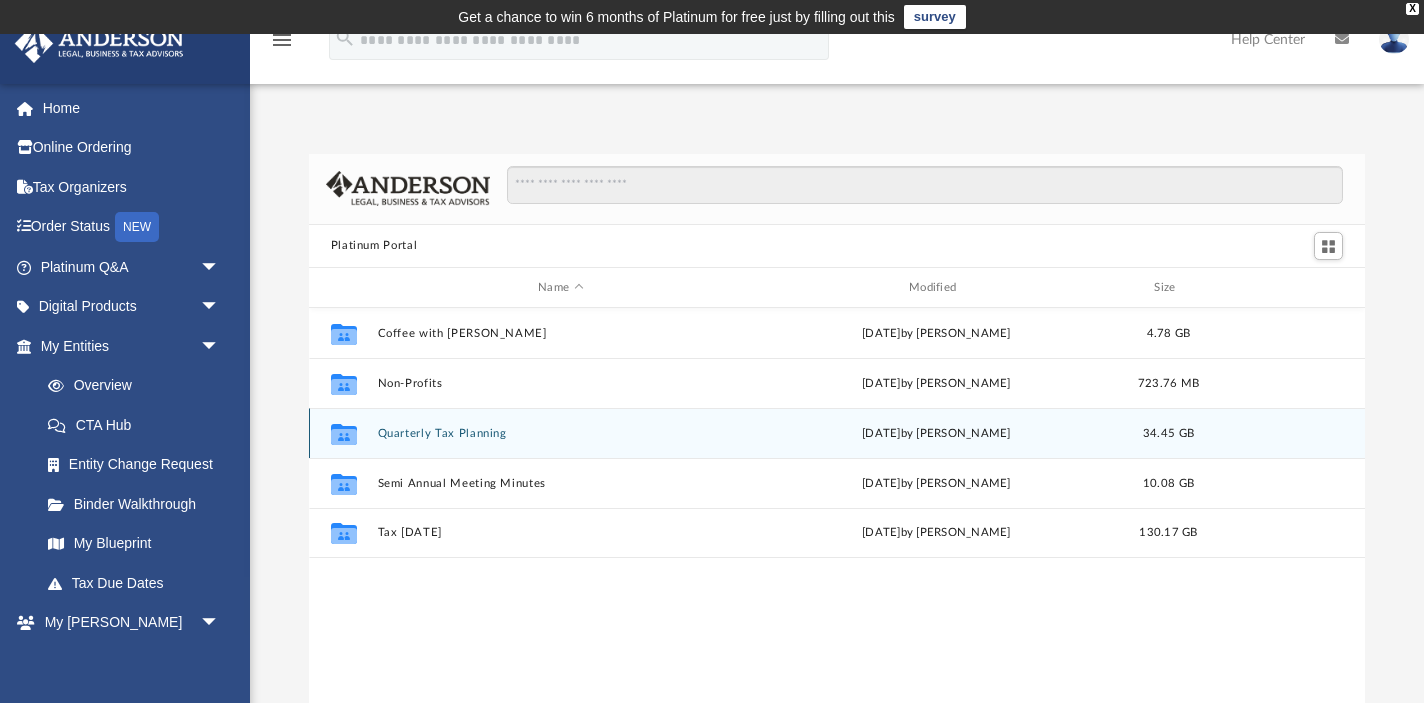 click on "Quarterly Tax Planning" at bounding box center (560, 433) 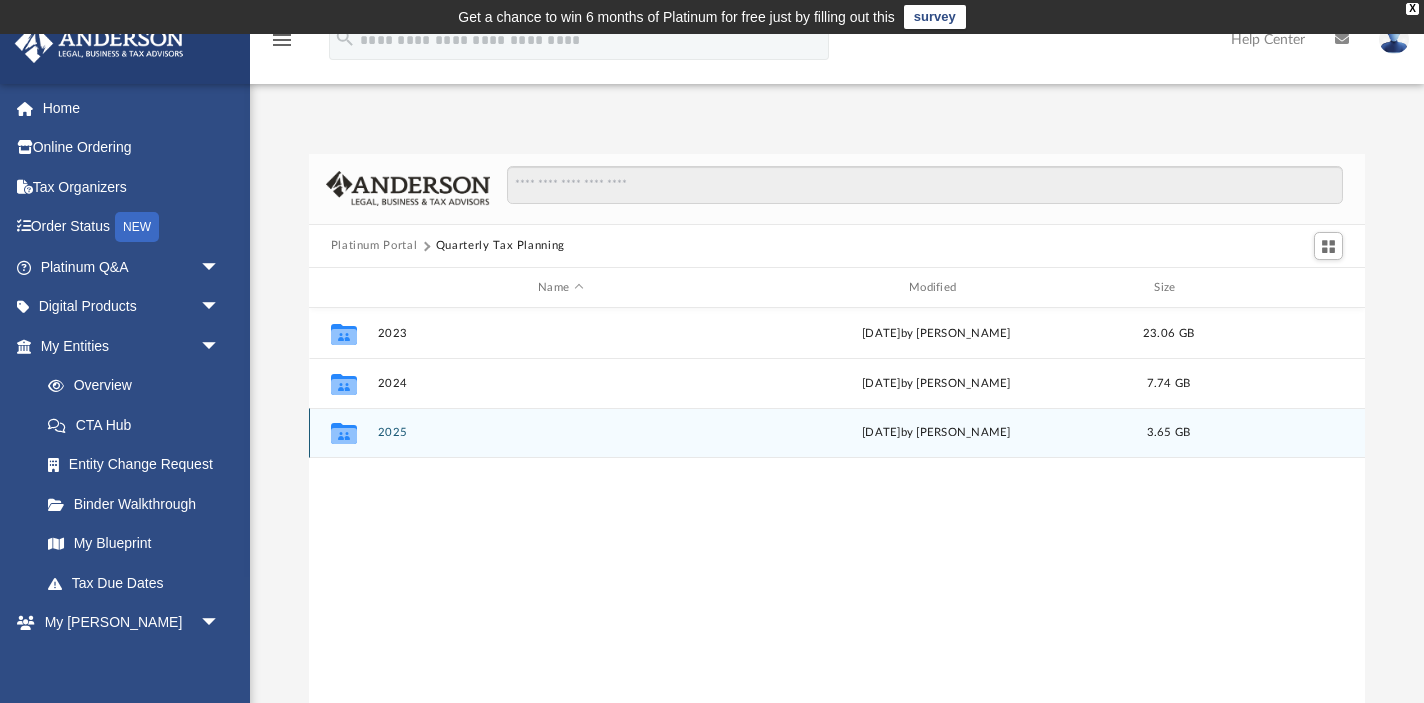 click on "2025" at bounding box center (560, 433) 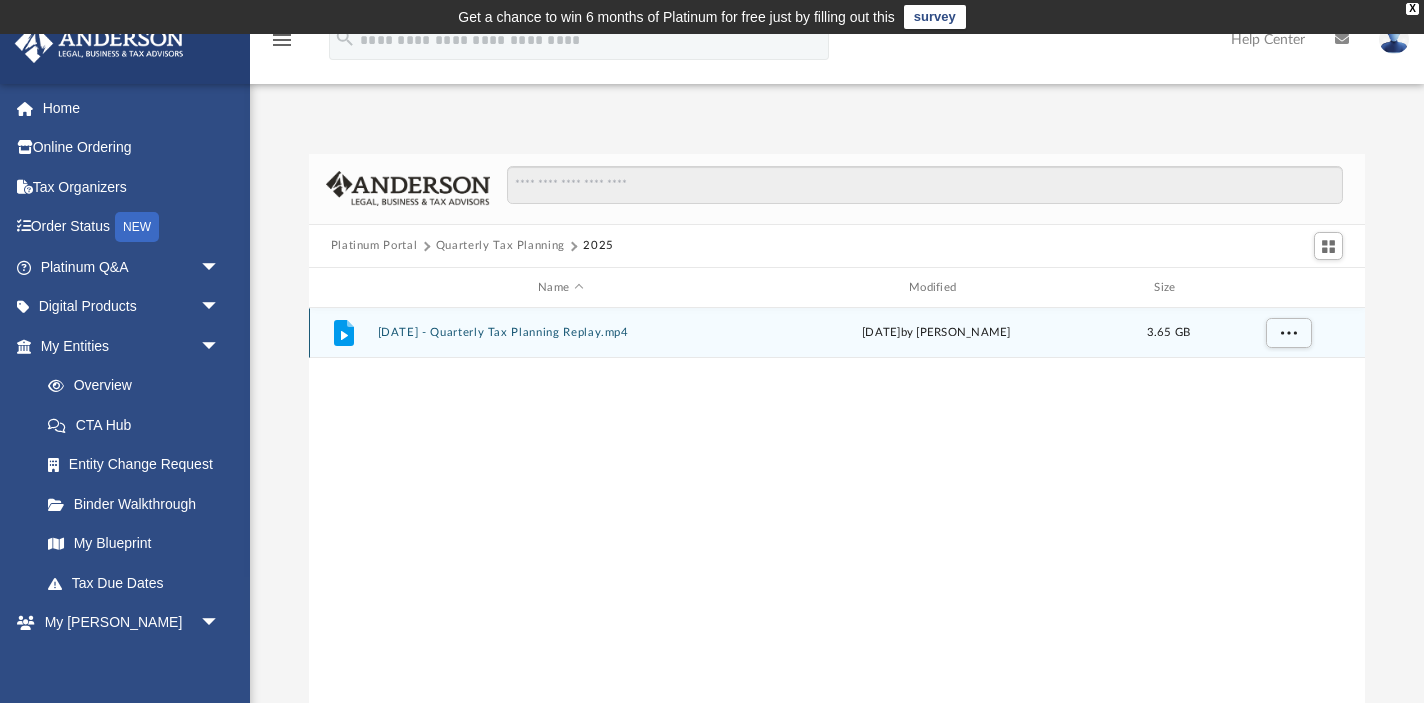 click on "March 14th, 2025 - Quarterly Tax Planning Replay.mp4" at bounding box center (560, 333) 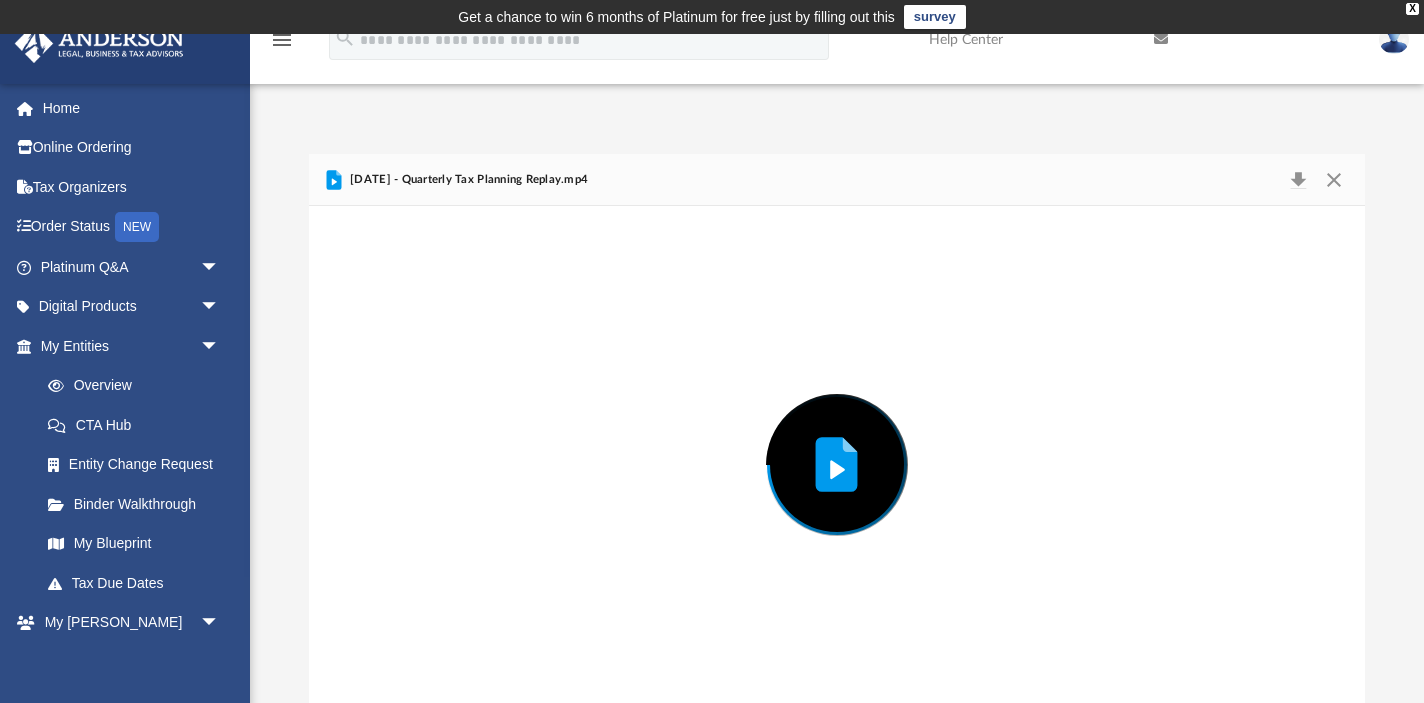 scroll, scrollTop: 20, scrollLeft: 0, axis: vertical 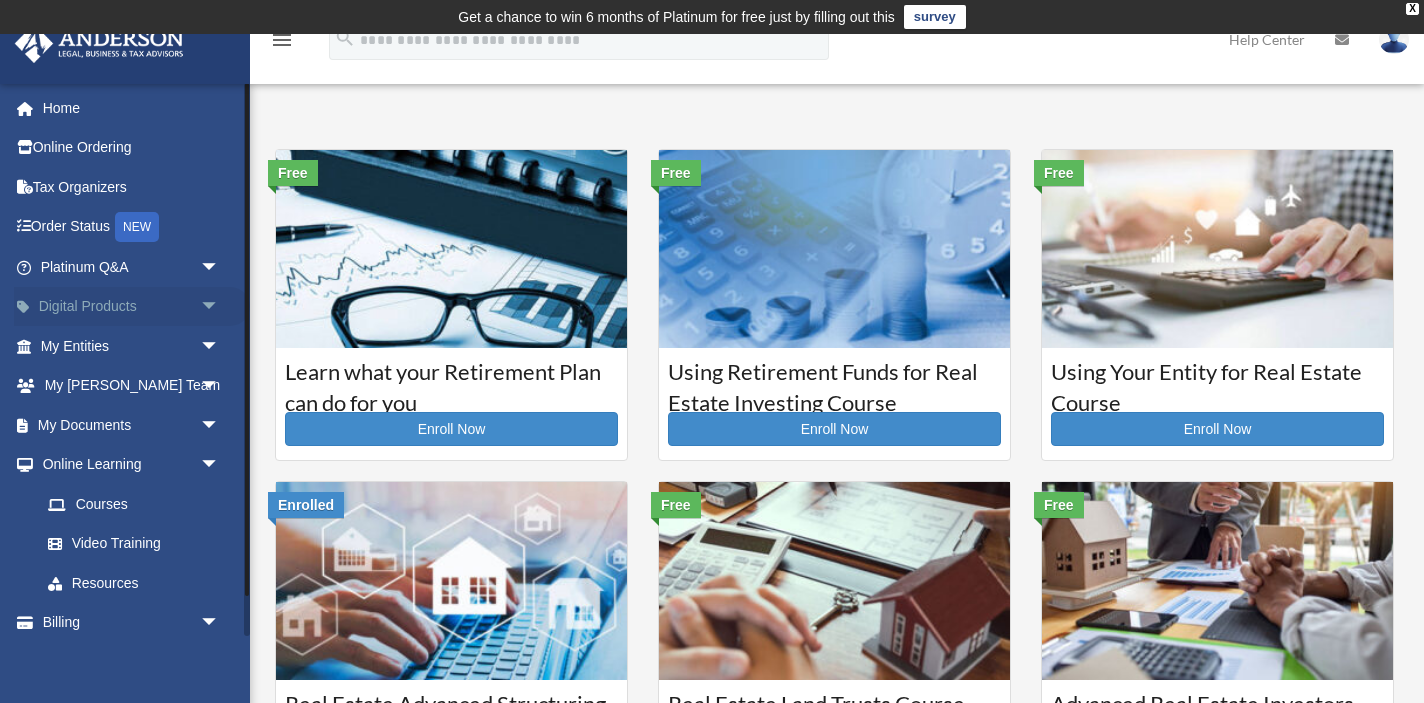 click on "arrow_drop_down" at bounding box center [220, 307] 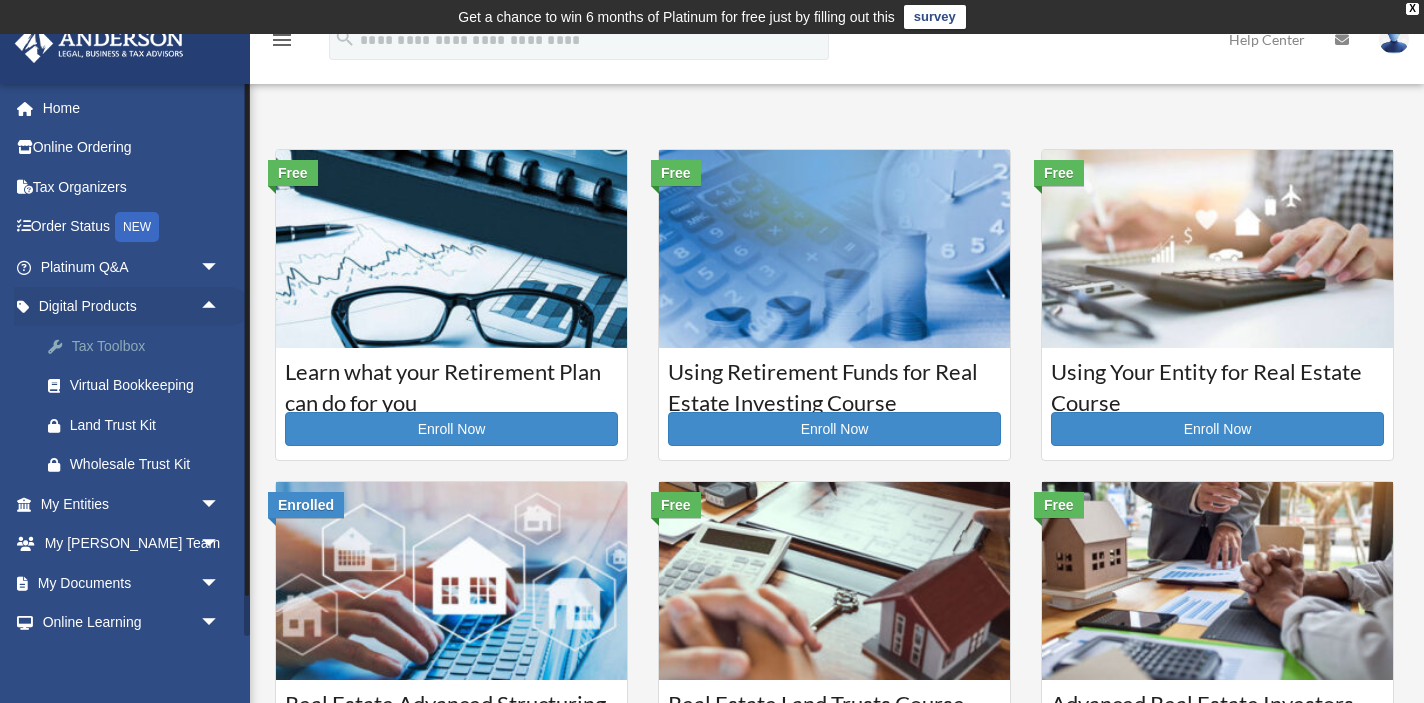click on "Tax Toolbox" at bounding box center (147, 346) 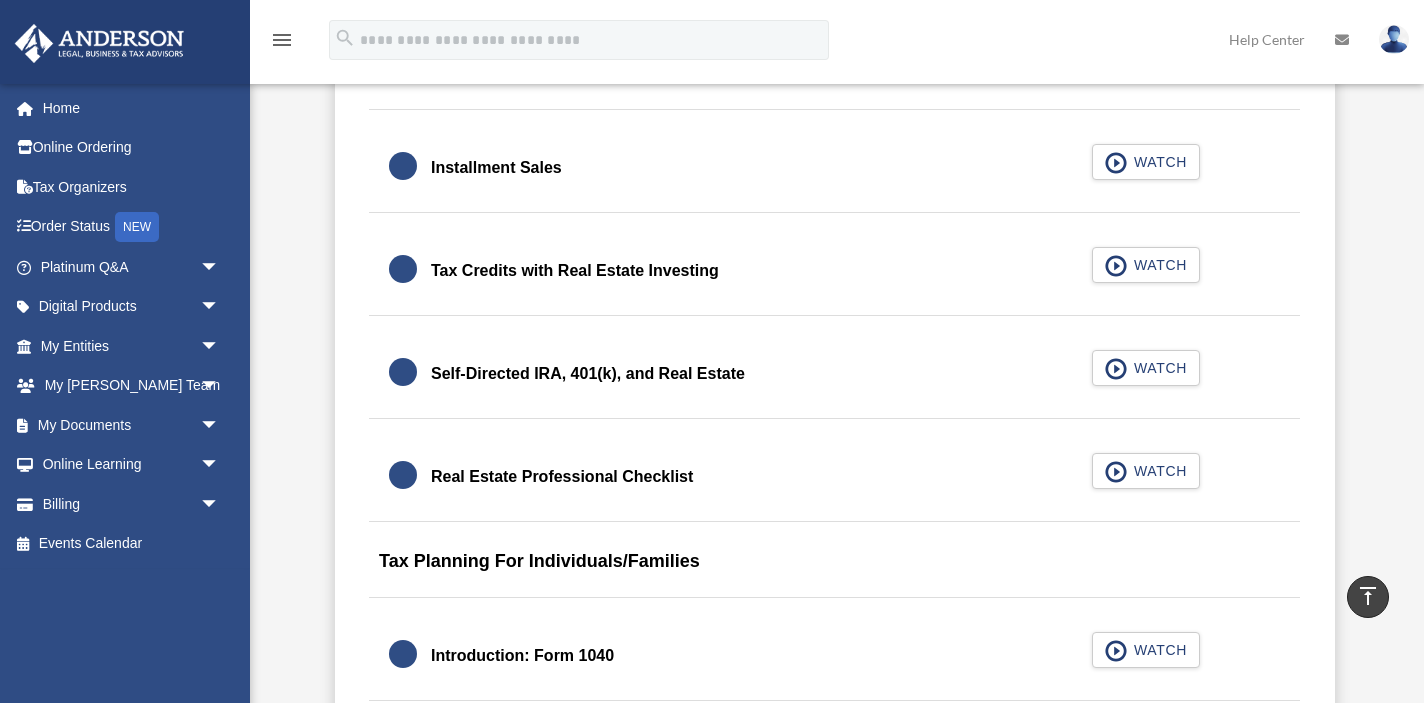 scroll, scrollTop: 2478, scrollLeft: 0, axis: vertical 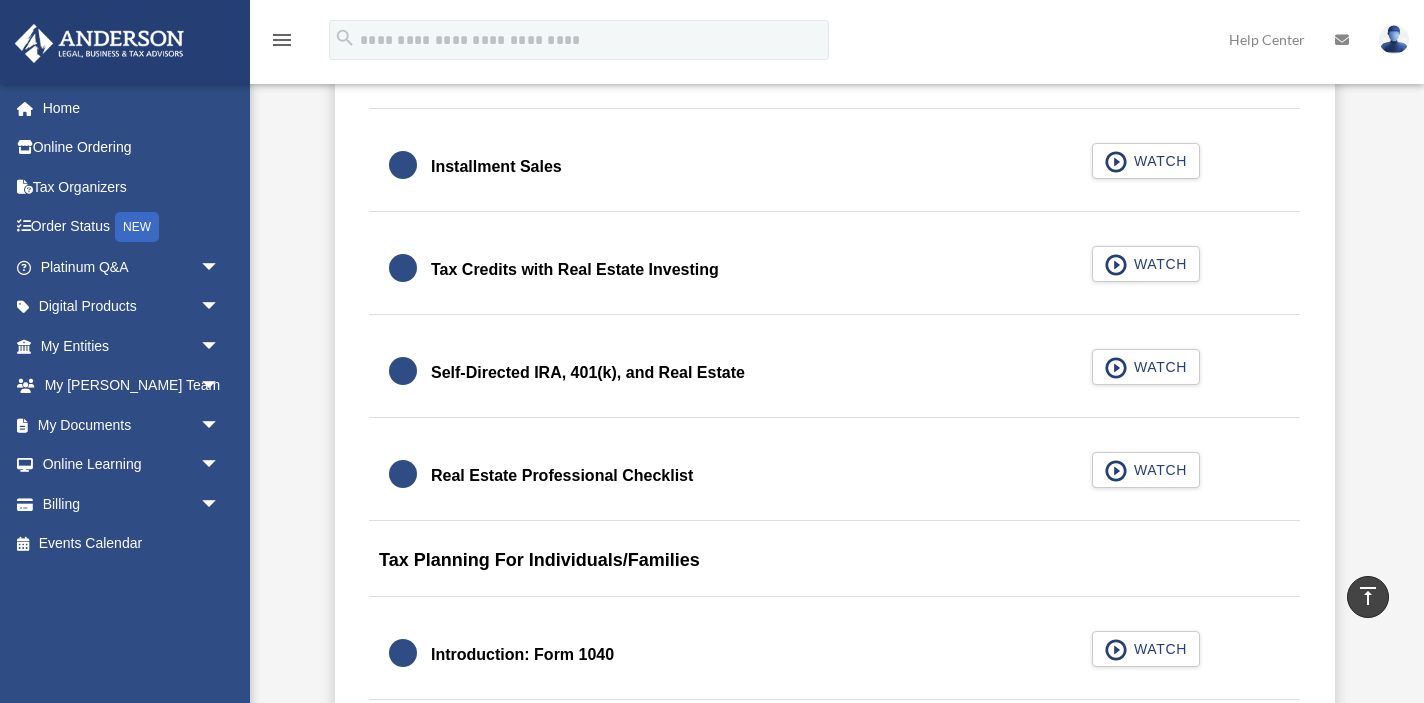 click on "Tax Credits with Real Estate Investing" at bounding box center [575, 270] 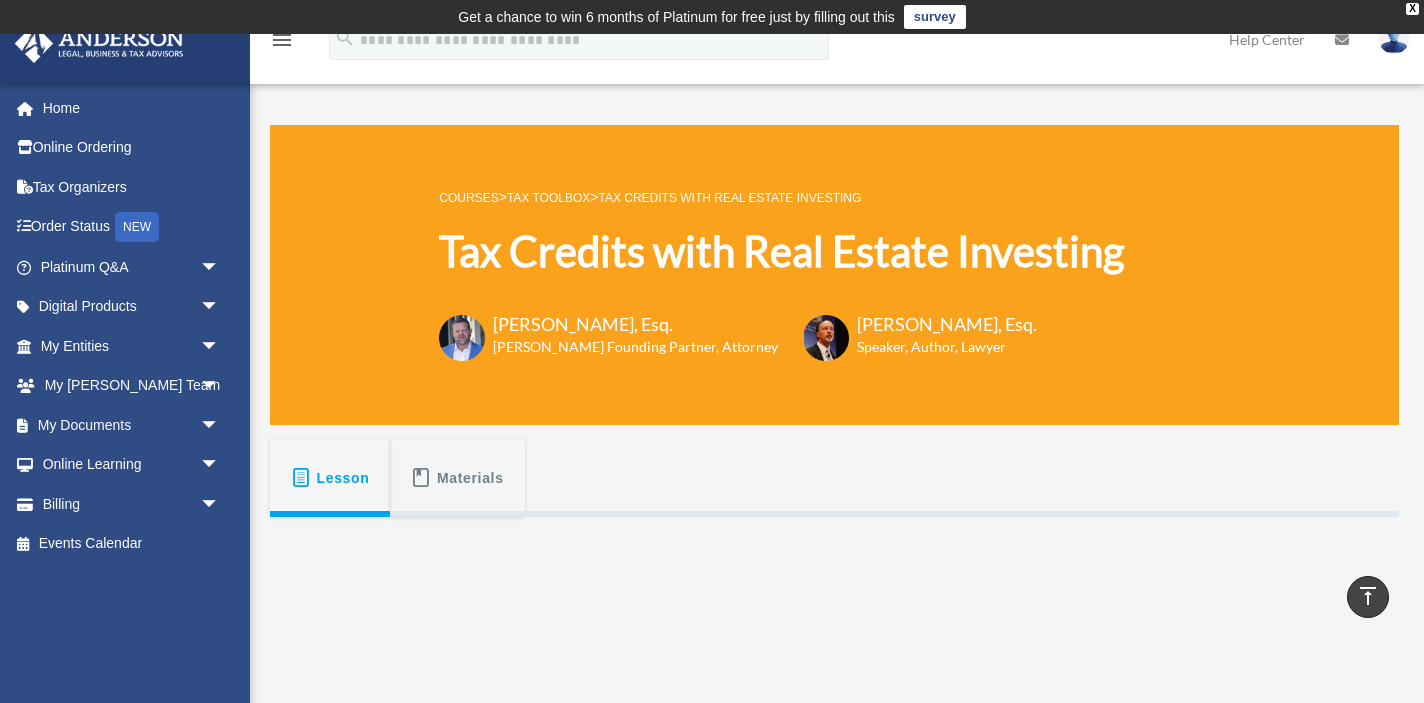 scroll, scrollTop: 0, scrollLeft: 0, axis: both 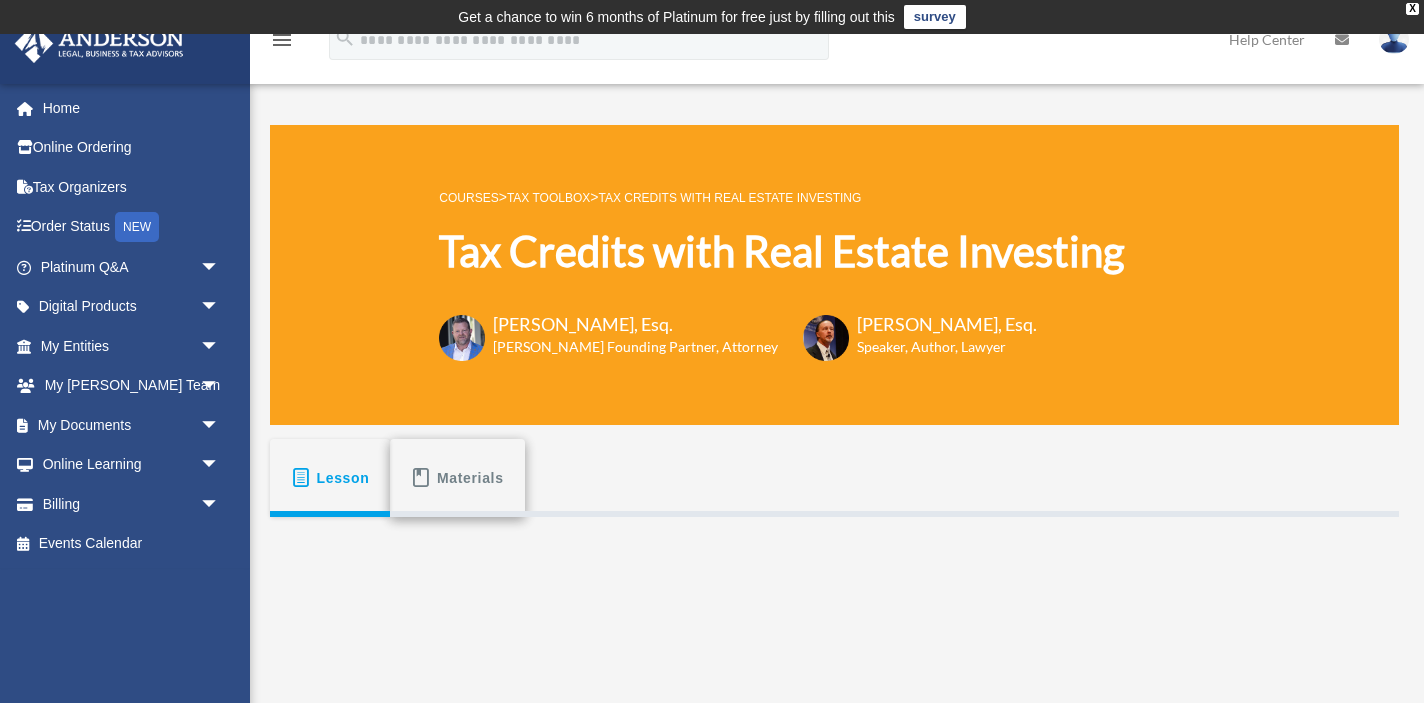 click on "Materials" at bounding box center (470, 478) 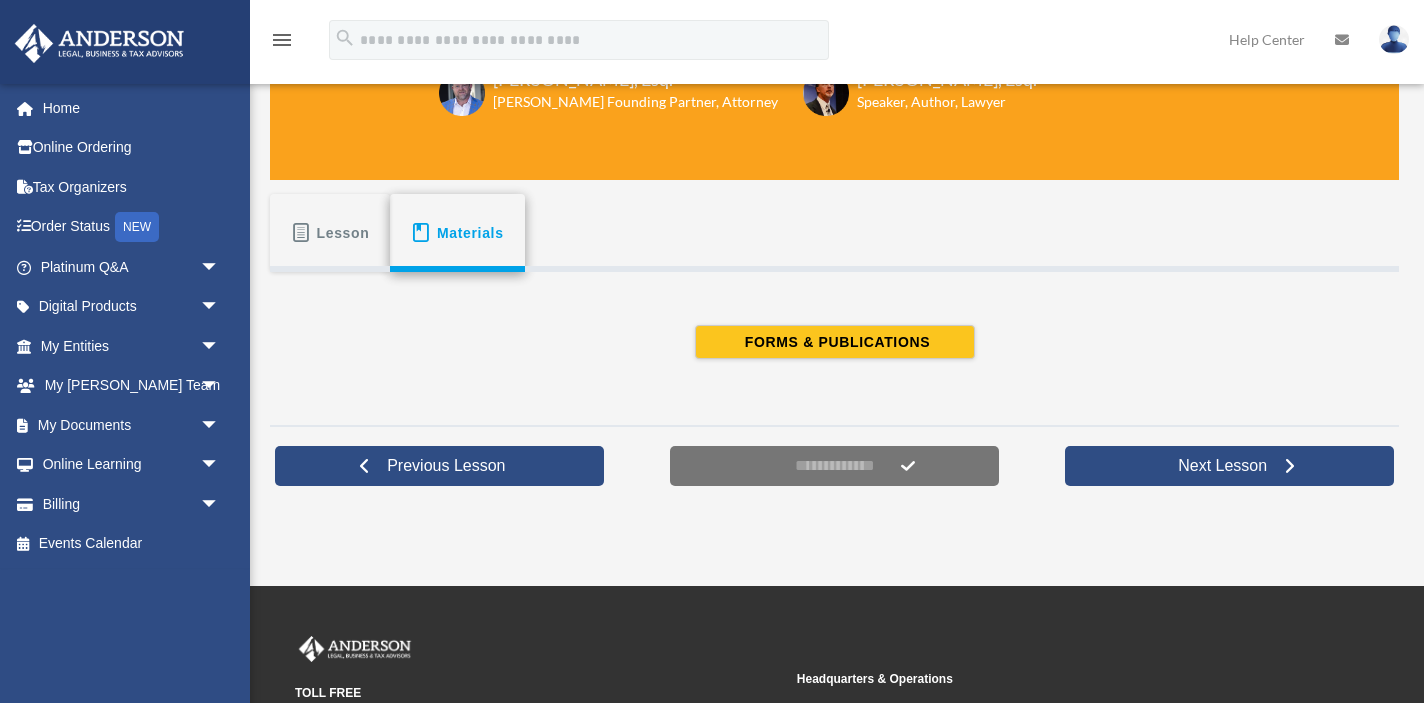 scroll, scrollTop: 246, scrollLeft: 0, axis: vertical 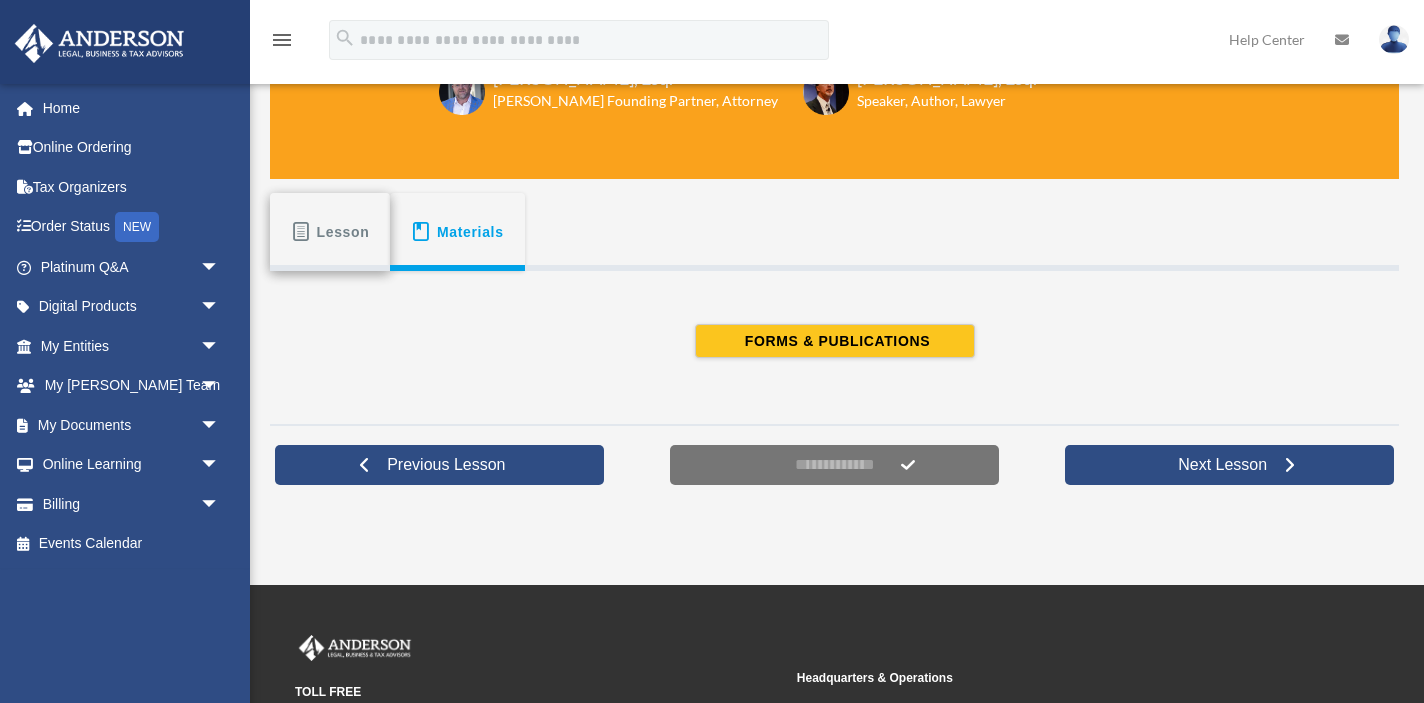 click on "Lesson" at bounding box center [343, 232] 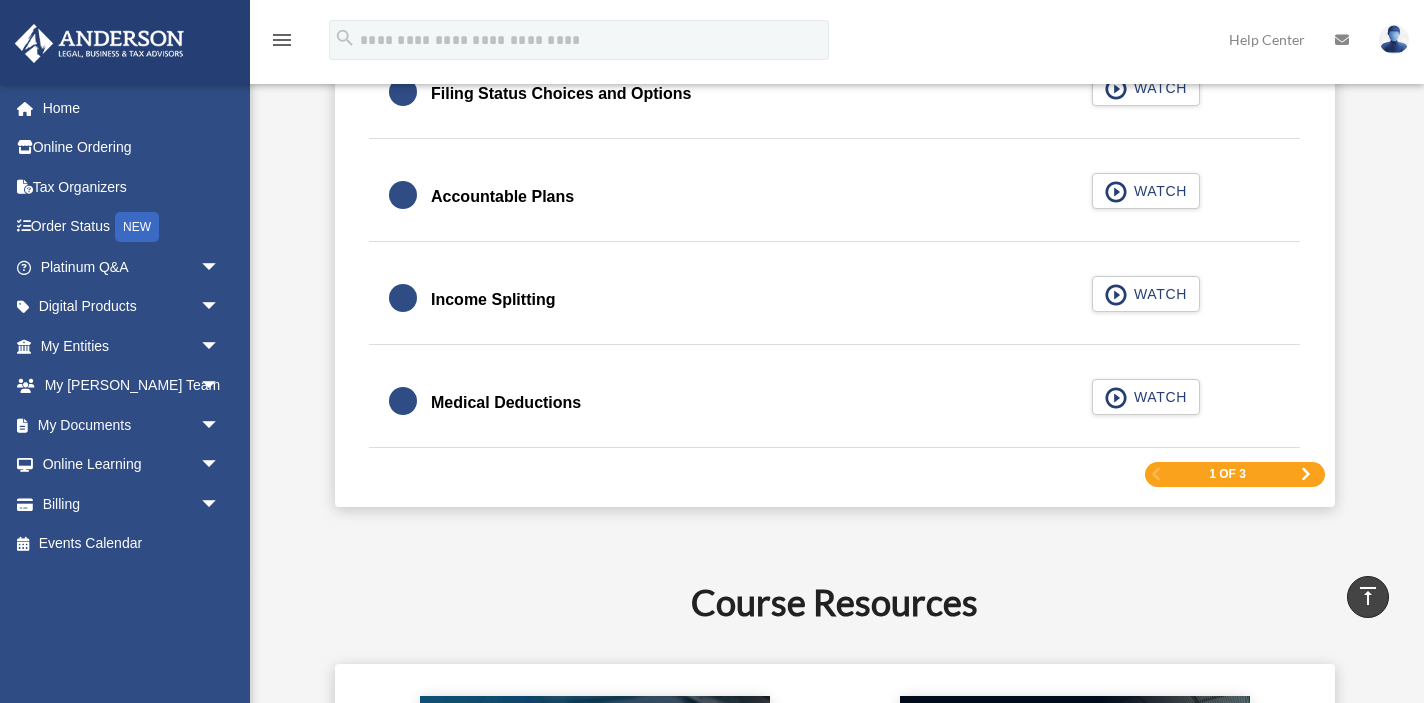 scroll, scrollTop: 3144, scrollLeft: 0, axis: vertical 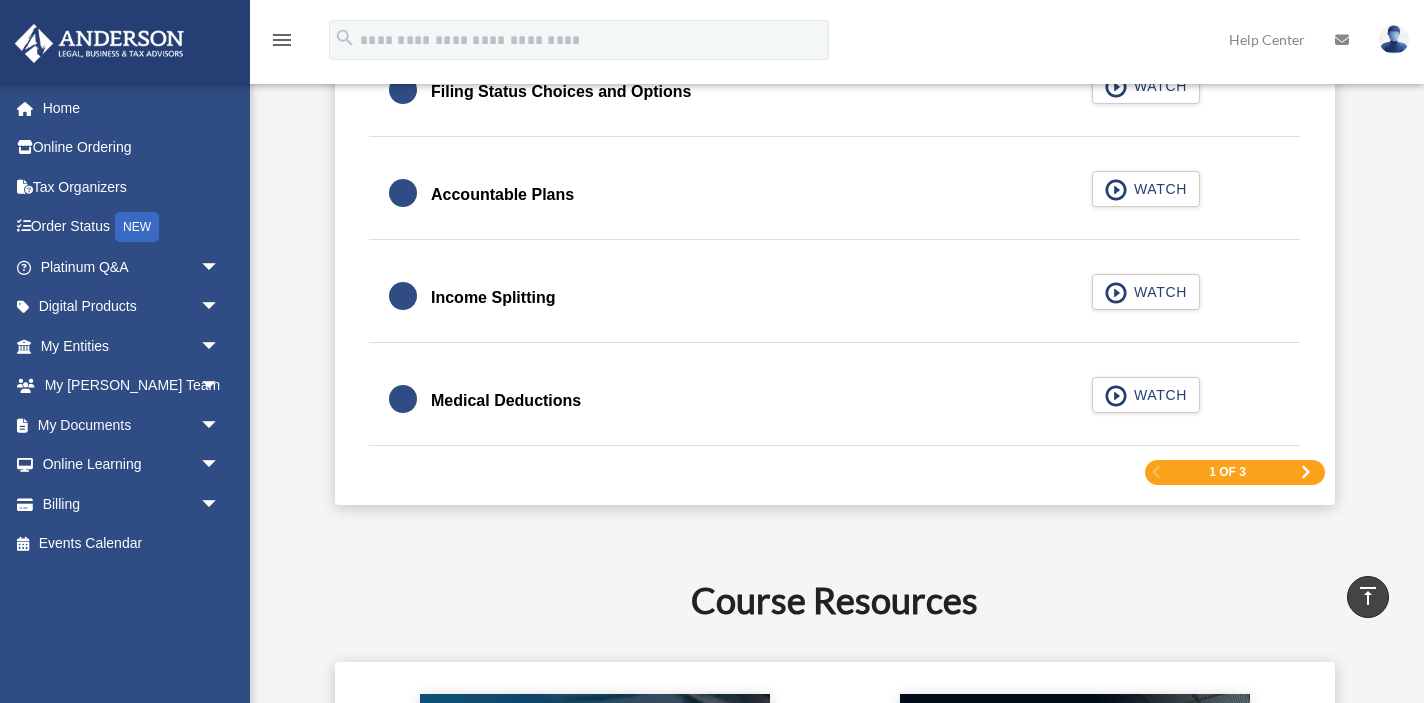 click on "Medical Deductions" at bounding box center [506, 401] 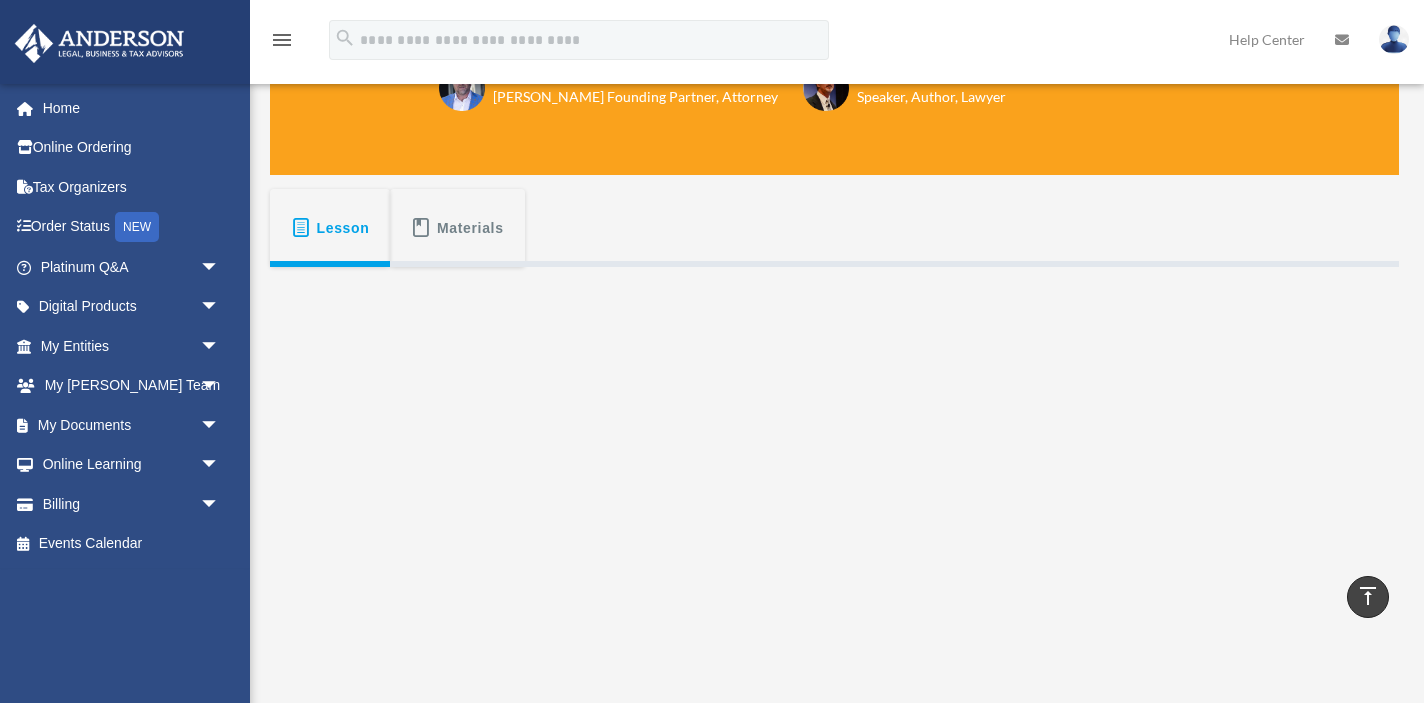 scroll, scrollTop: 221, scrollLeft: 0, axis: vertical 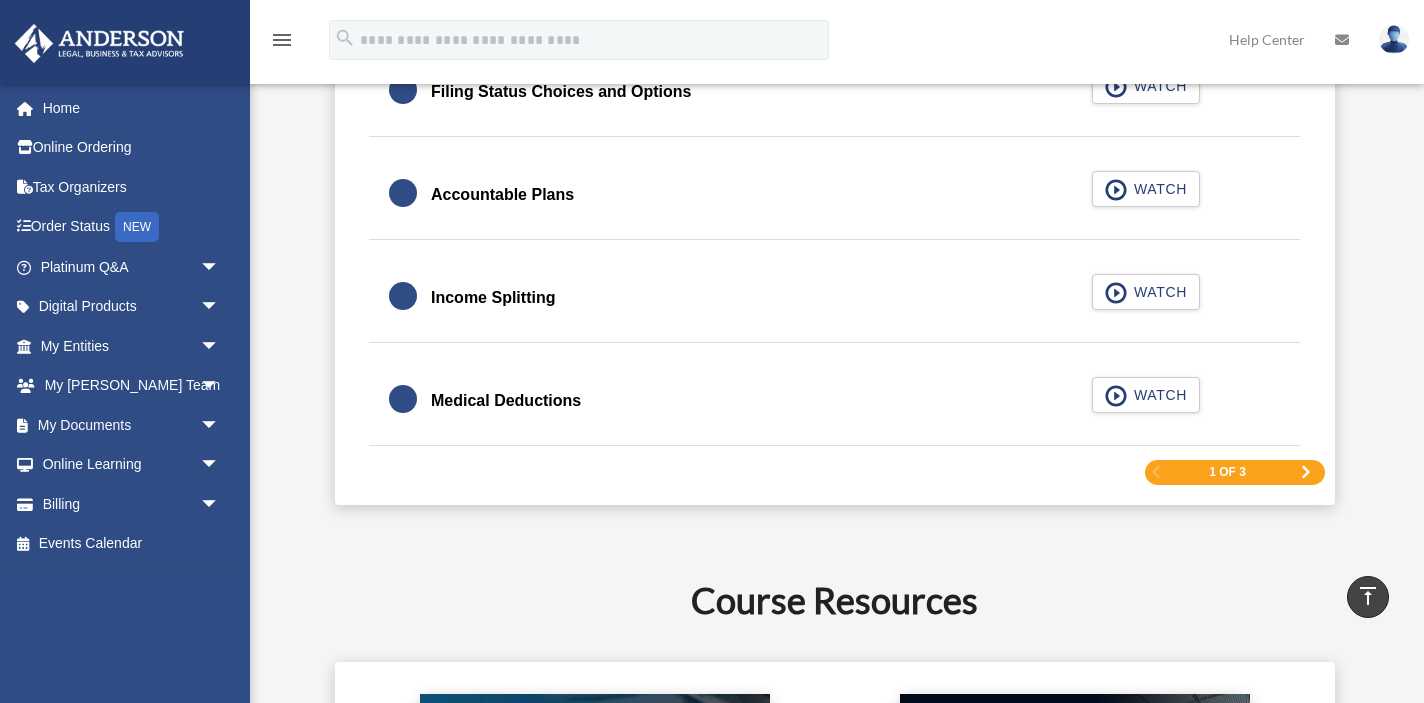 click on "1 of 3" at bounding box center (1227, 472) 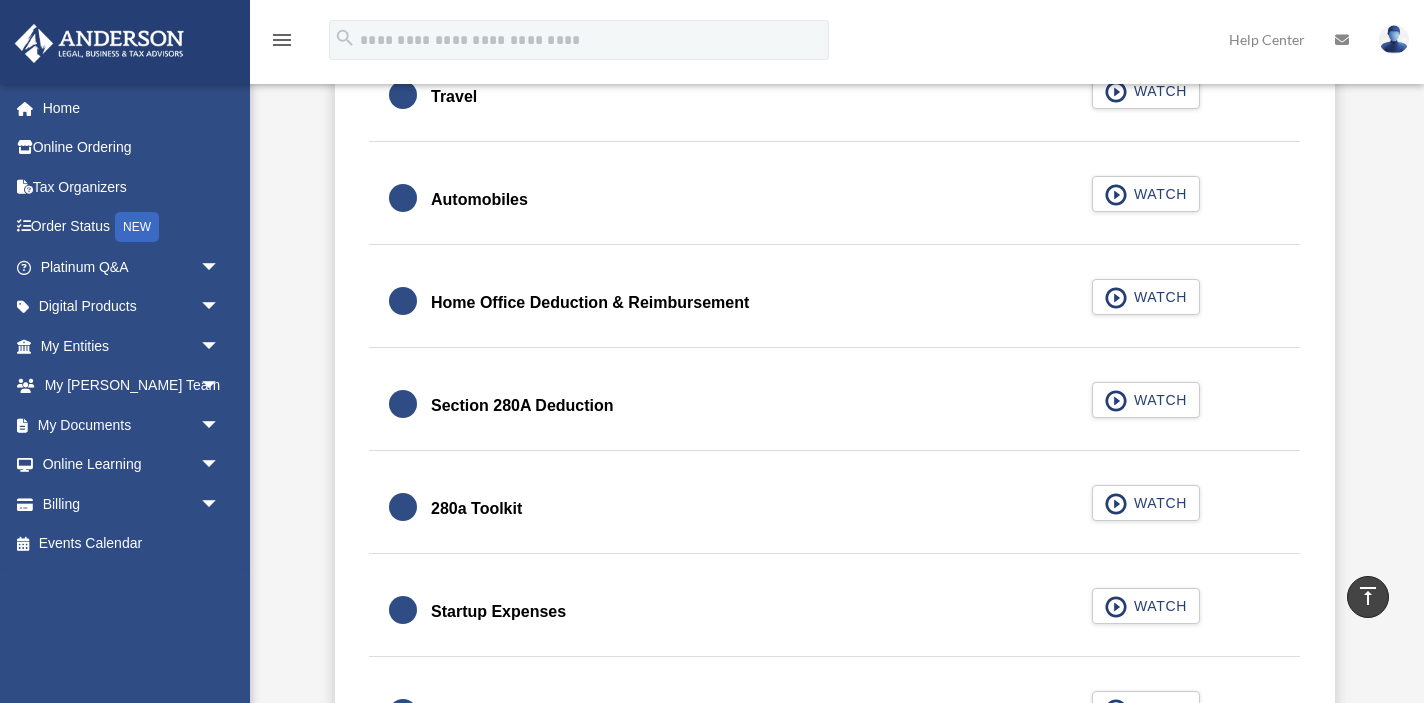 scroll, scrollTop: 2241, scrollLeft: 0, axis: vertical 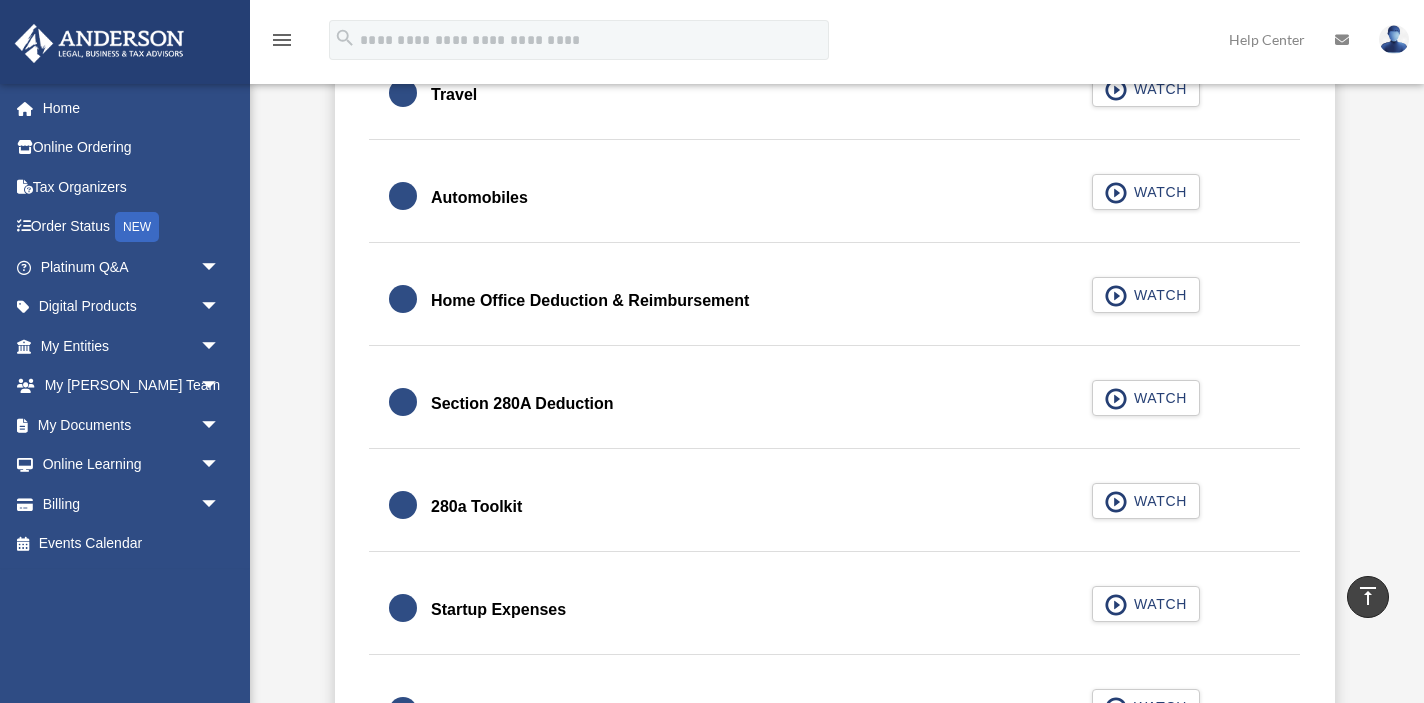 click on "280a Toolkit" at bounding box center (476, 507) 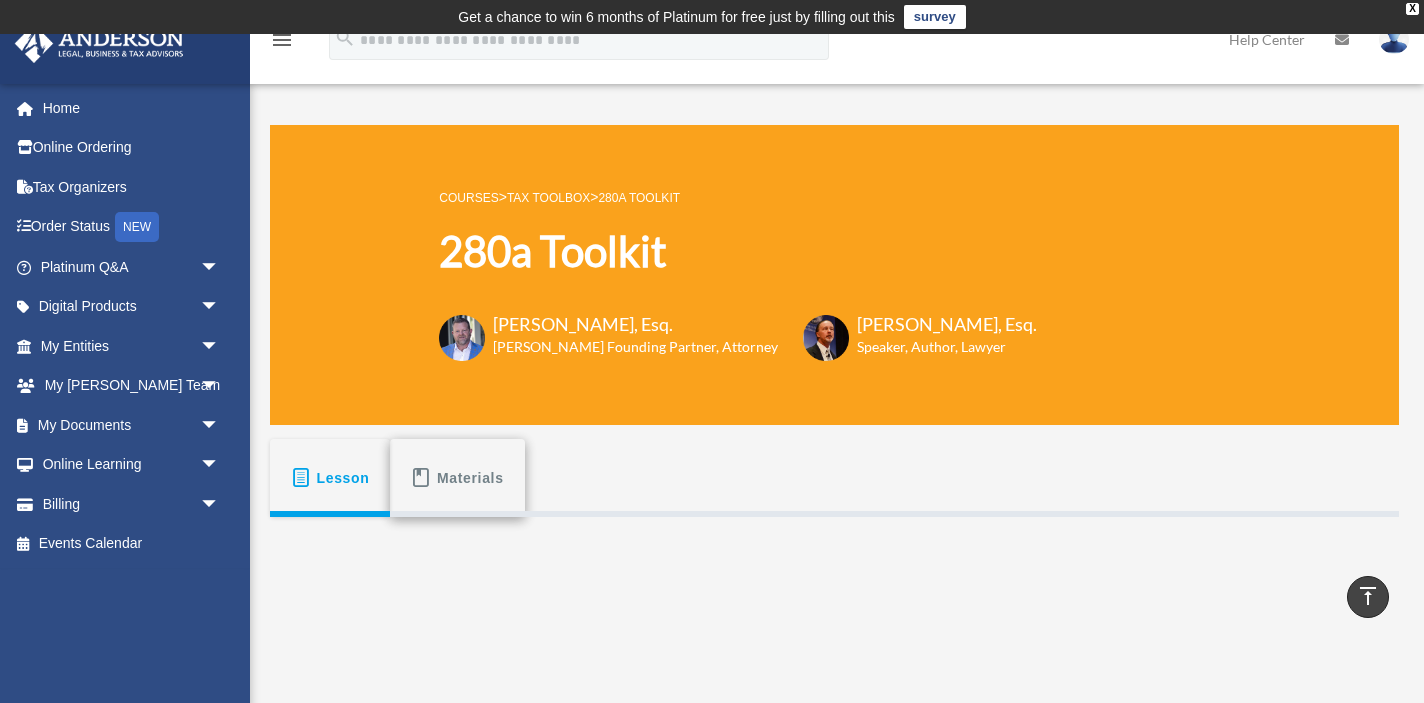 scroll, scrollTop: 0, scrollLeft: 0, axis: both 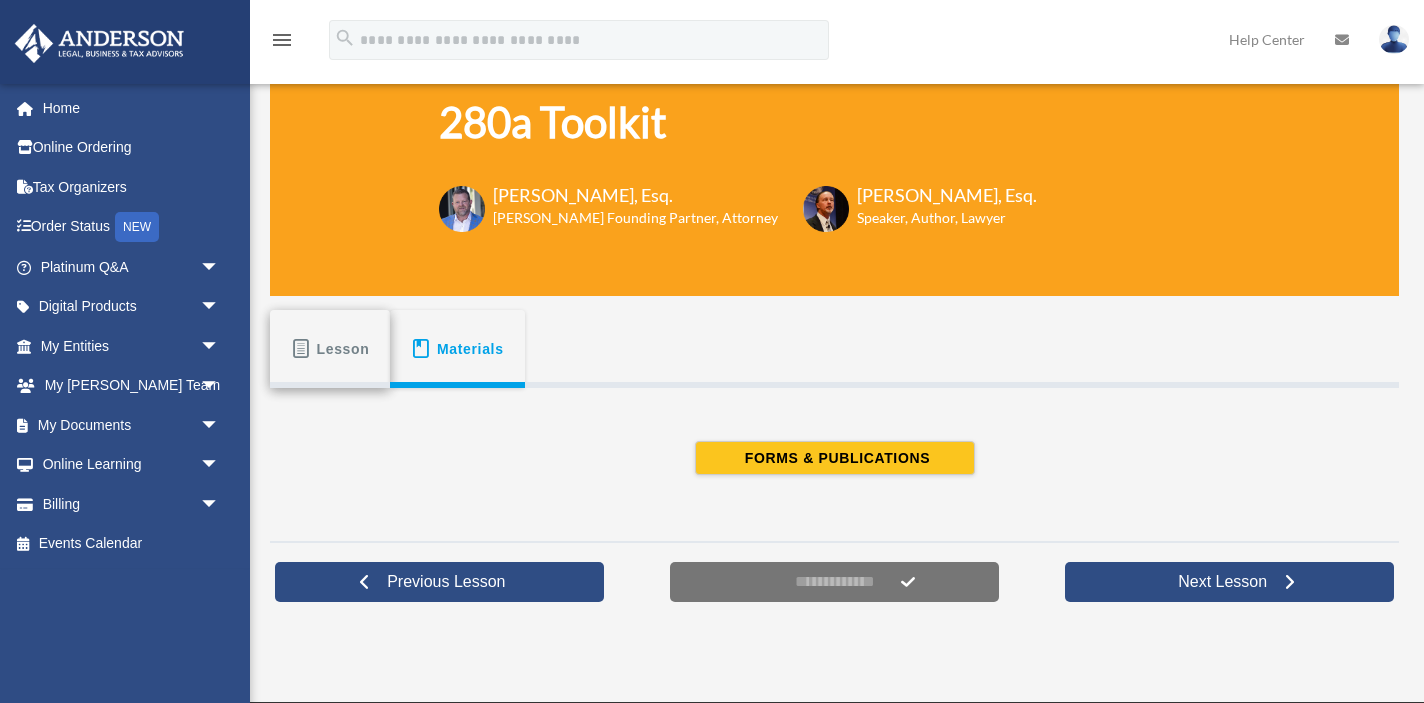 click on "Lesson" at bounding box center [343, 349] 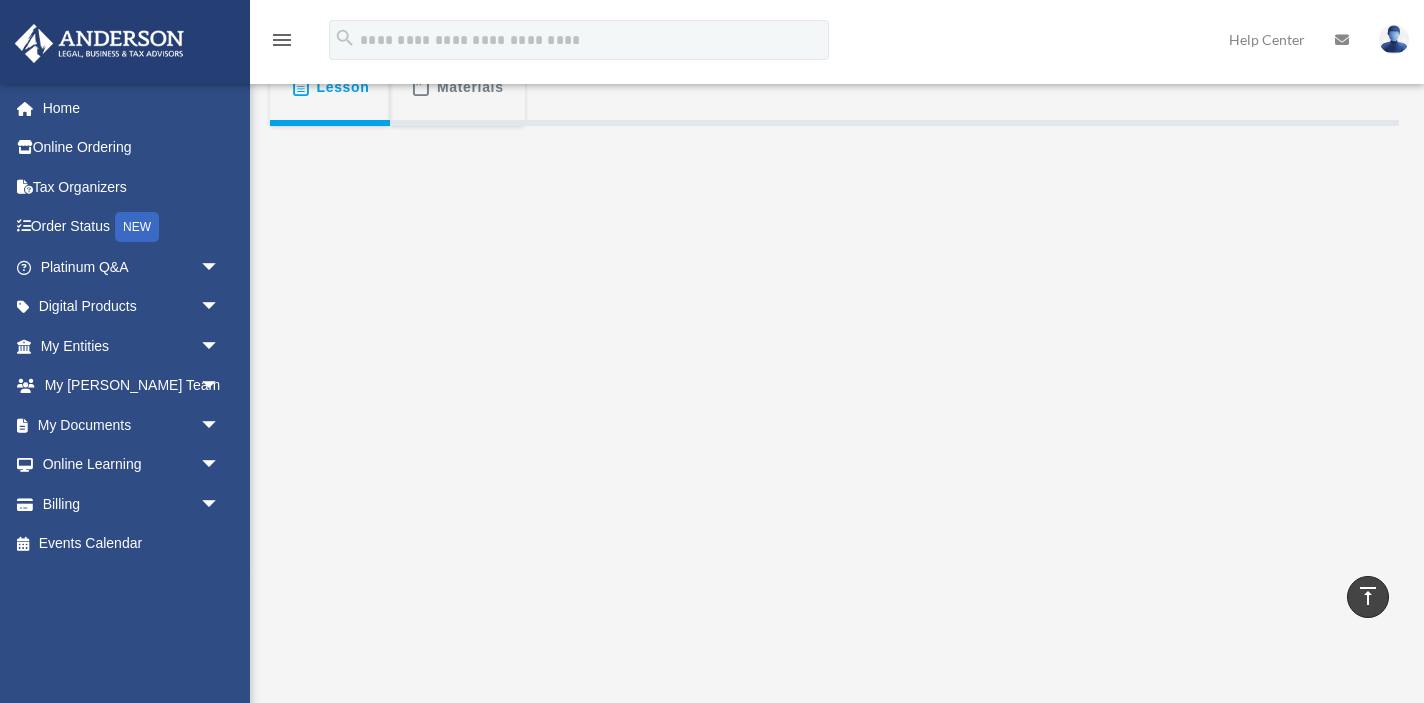 scroll, scrollTop: 413, scrollLeft: 0, axis: vertical 